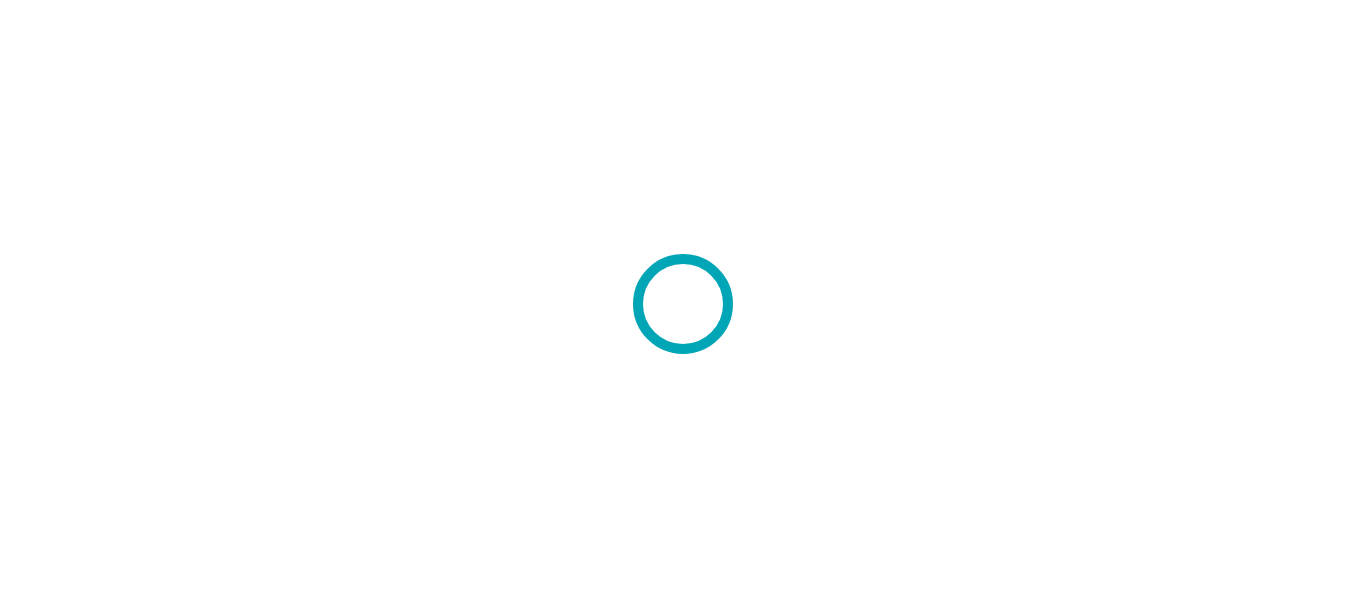 scroll, scrollTop: 0, scrollLeft: 0, axis: both 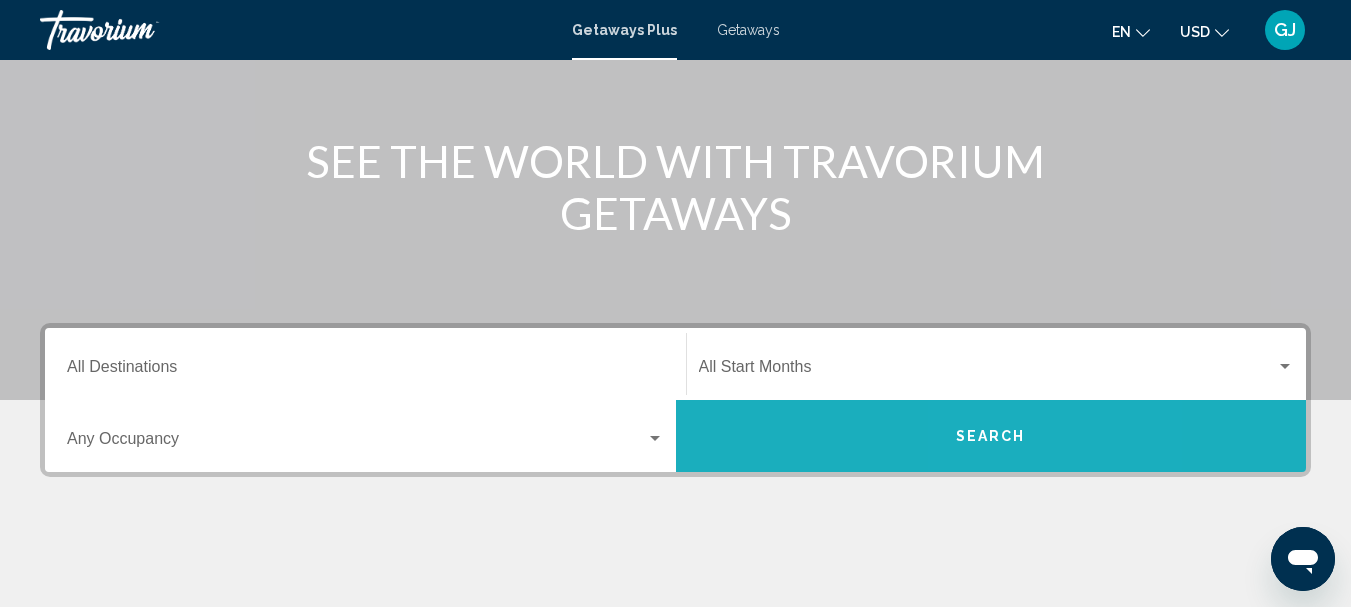 click on "Search" at bounding box center [991, 437] 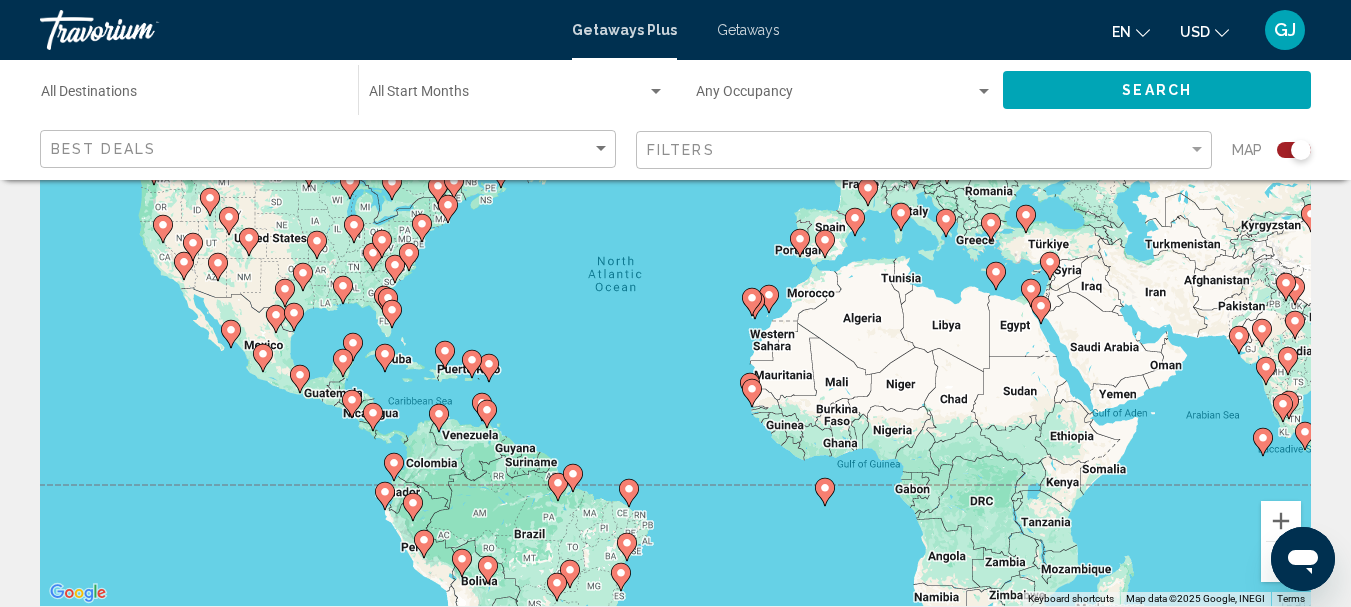 scroll, scrollTop: 200, scrollLeft: 0, axis: vertical 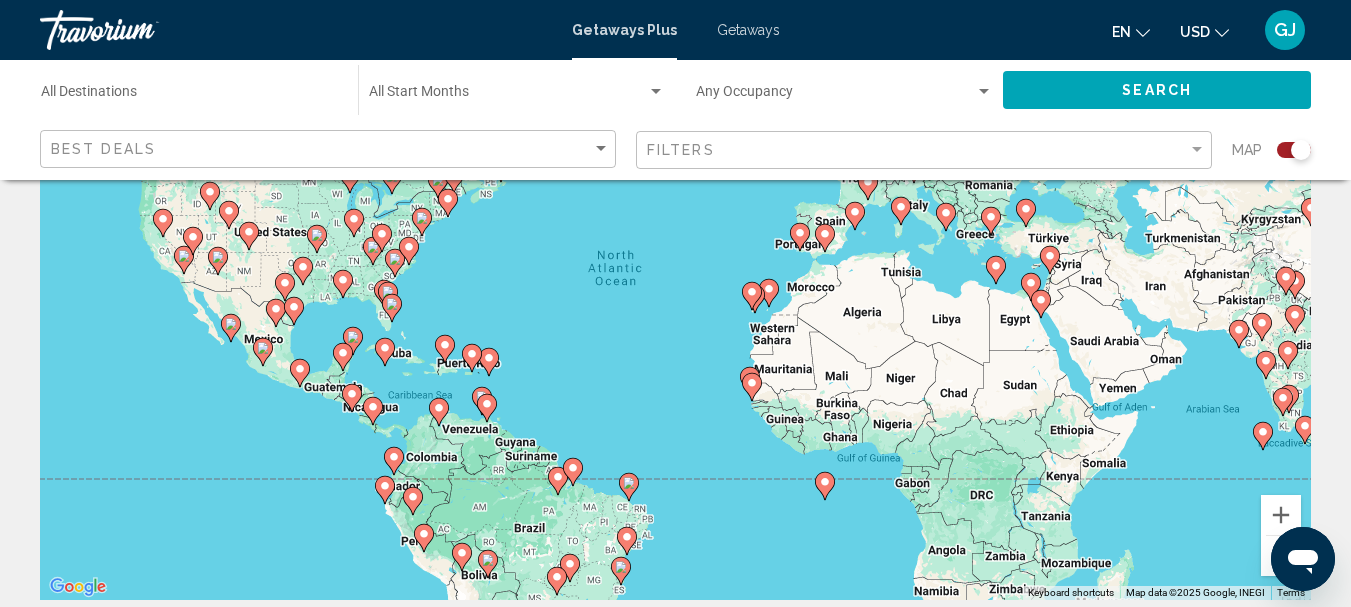 click 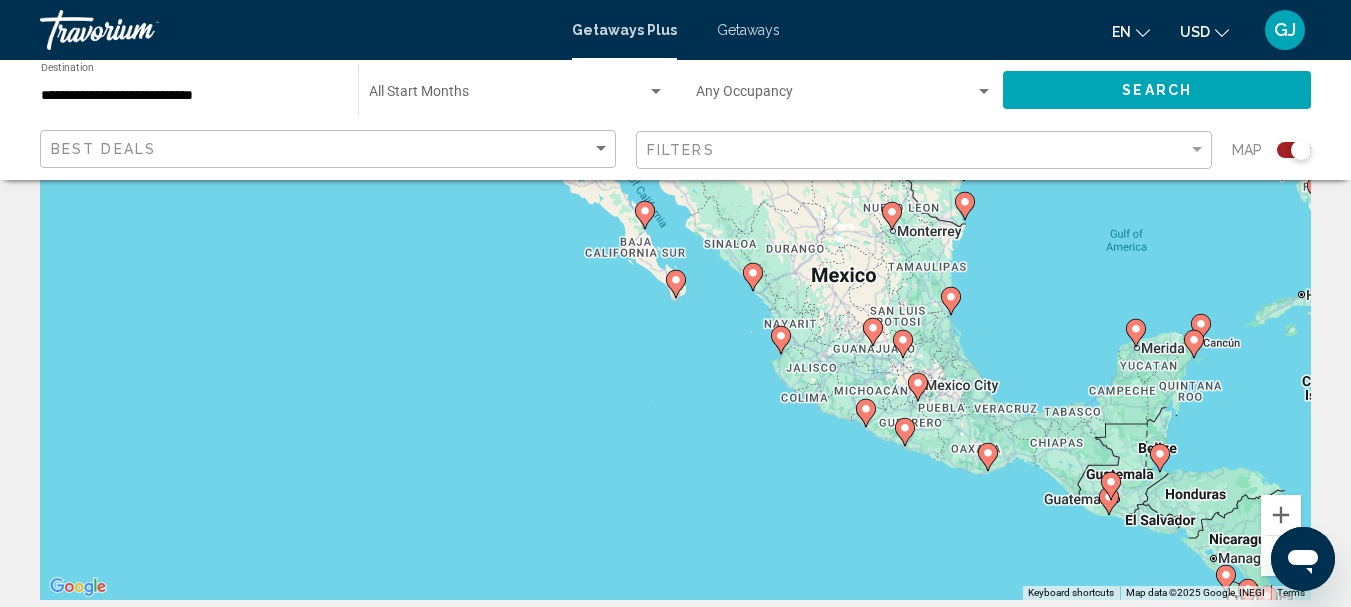 click 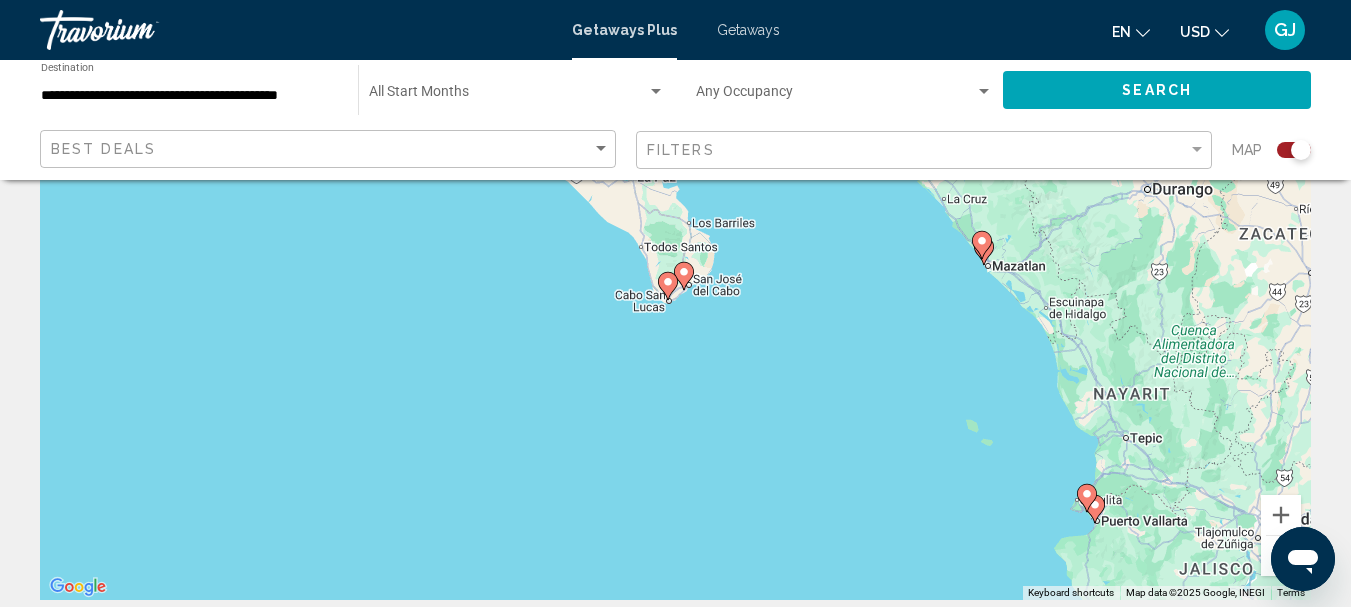 click 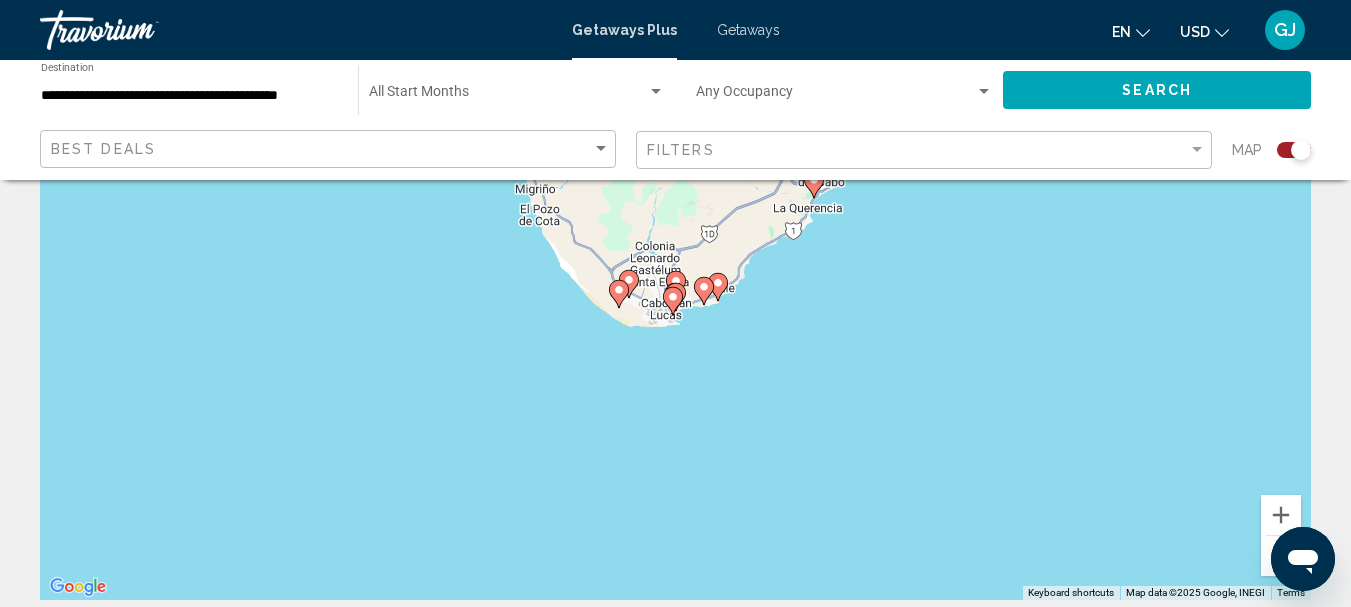 scroll, scrollTop: 100, scrollLeft: 0, axis: vertical 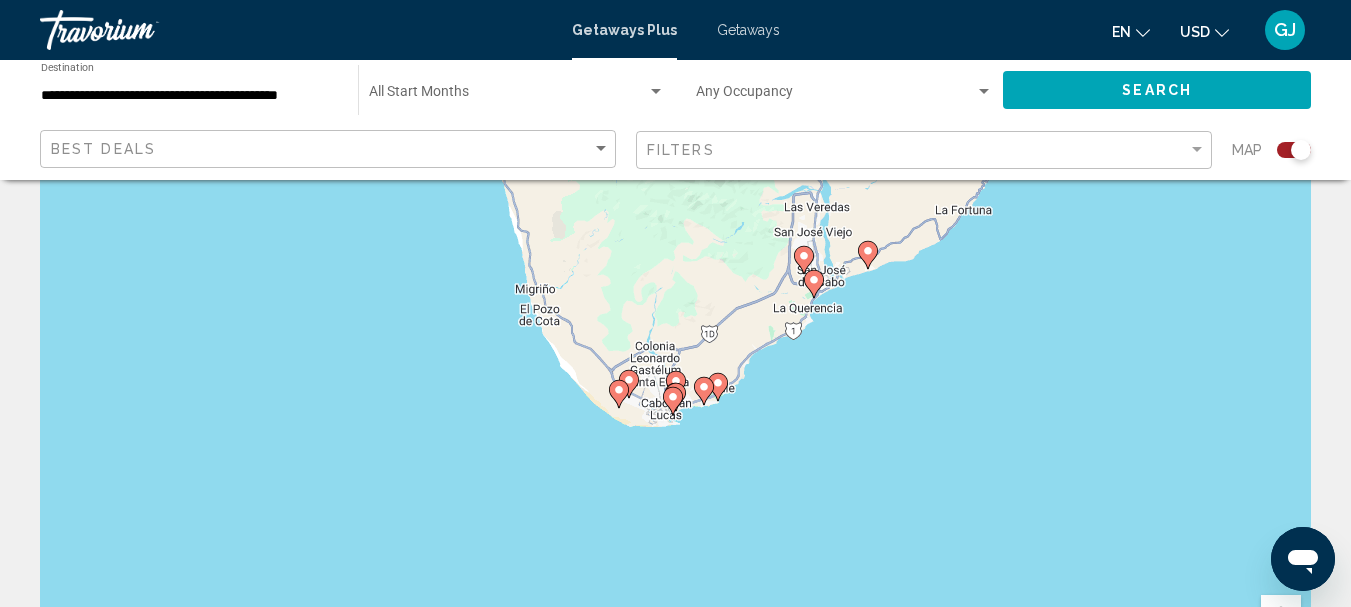 click on "To activate drag with keyboard, press Alt + Enter. Once in keyboard drag state, use the arrow keys to move the marker. To complete the drag, press the Enter key. To cancel, press Escape." at bounding box center (675, 400) 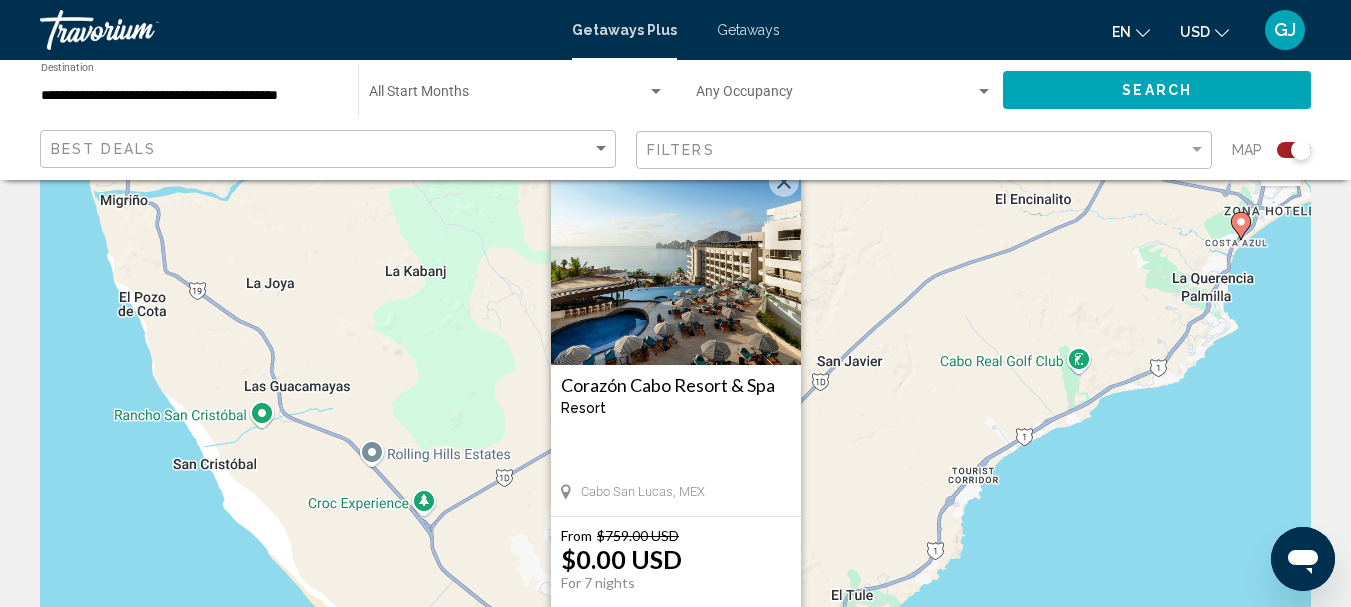 scroll, scrollTop: 0, scrollLeft: 0, axis: both 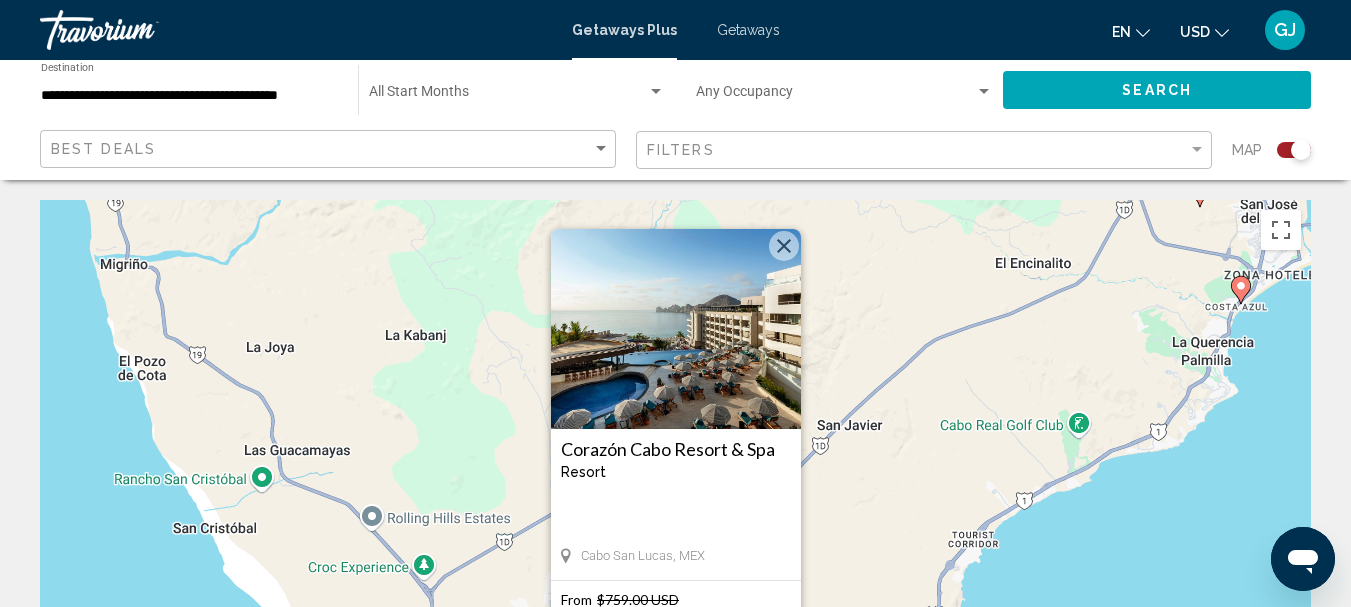 click at bounding box center (784, 246) 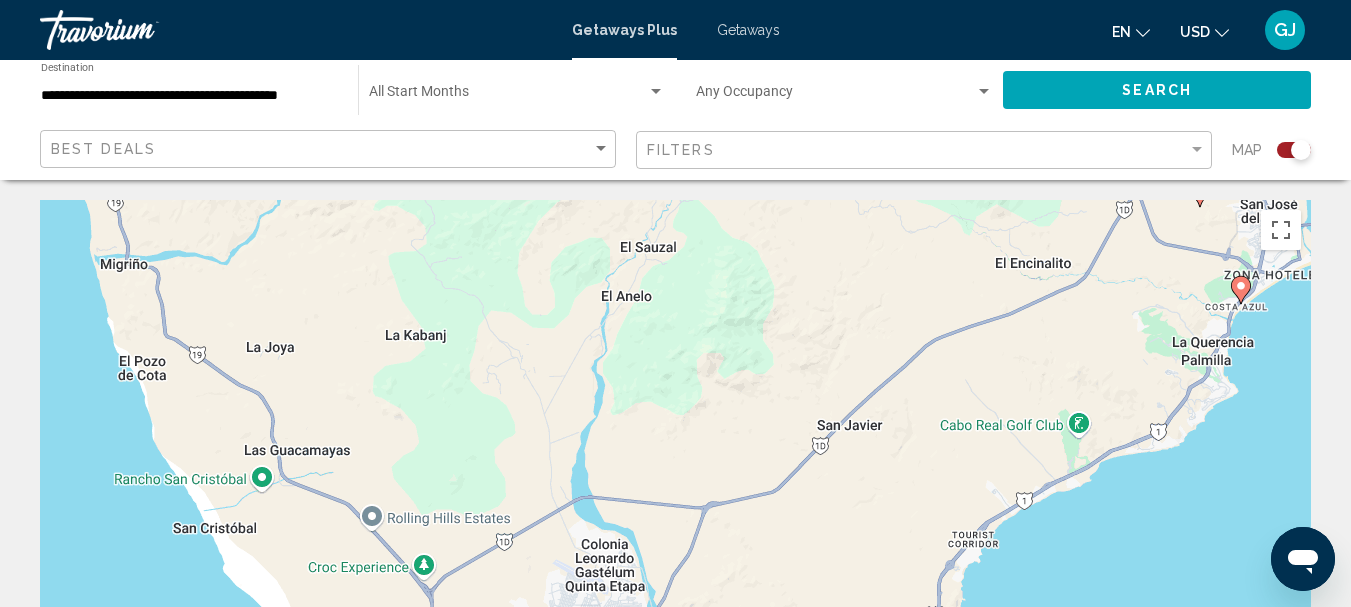 click on "Cabo San Lucas, [COUNTRY] From $759.00 USD $0.00 USD For 7 nights You save  $759.00 USD   temp  2 View Resort    ( 7 units )  Save up to  100%   Hacienda Encantada Resort & Spa  Resort  -
From" at bounding box center [675, 2048] 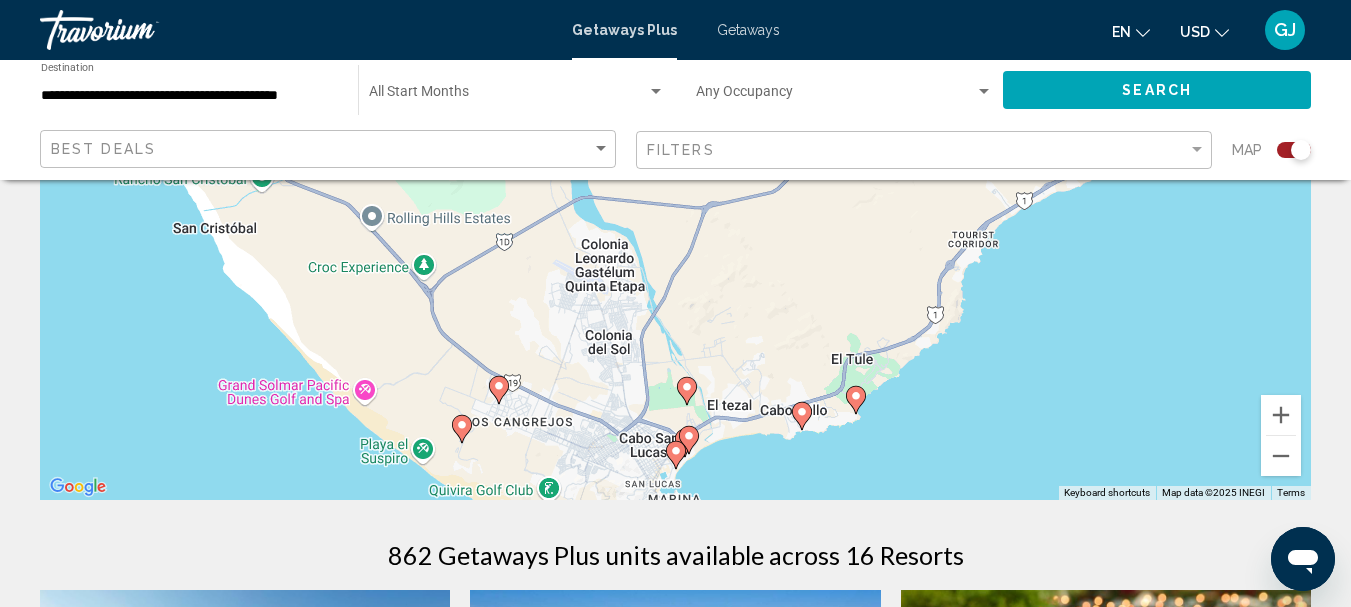 scroll, scrollTop: 400, scrollLeft: 0, axis: vertical 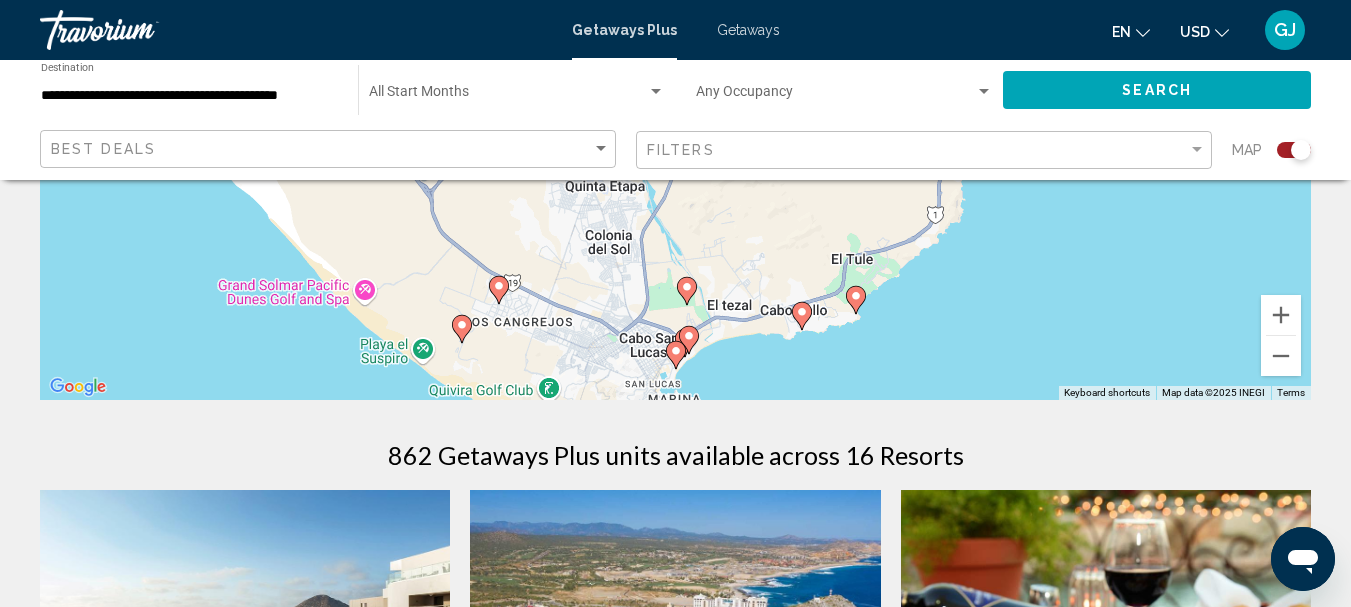 click on "To activate drag with keyboard, press Alt + Enter. Once in keyboard drag state, use the arrow keys to move the marker. To complete the drag, press the Enter key. To cancel, press Escape." at bounding box center [675, 100] 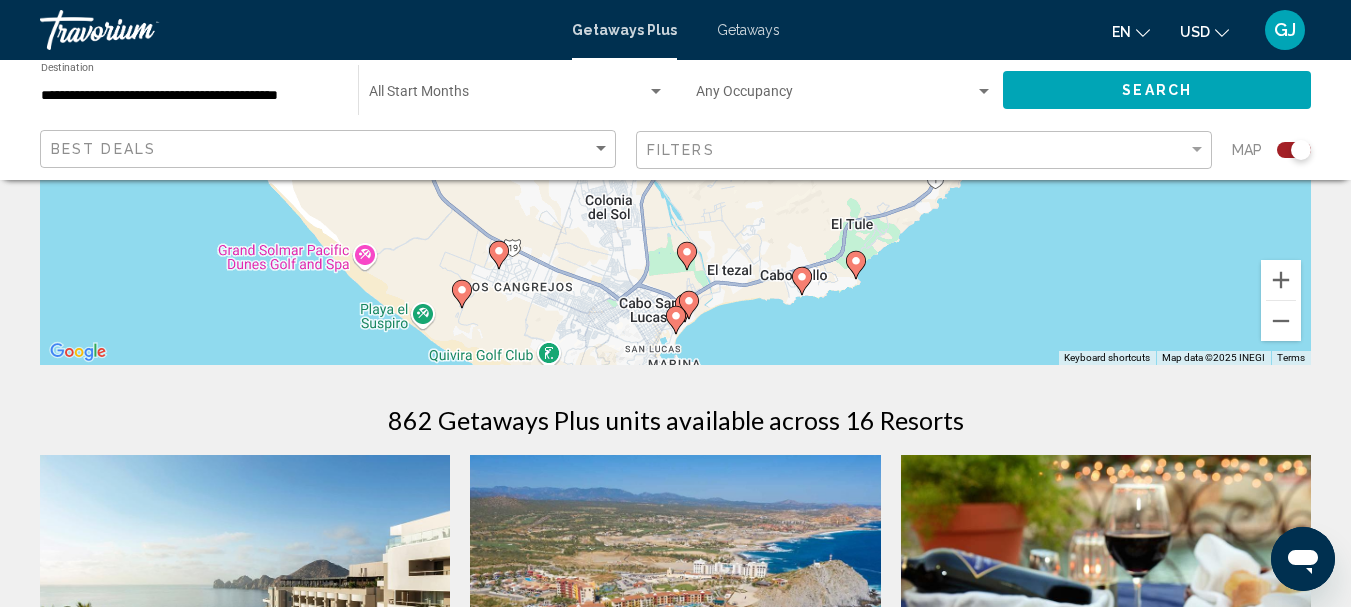 scroll, scrollTop: 400, scrollLeft: 0, axis: vertical 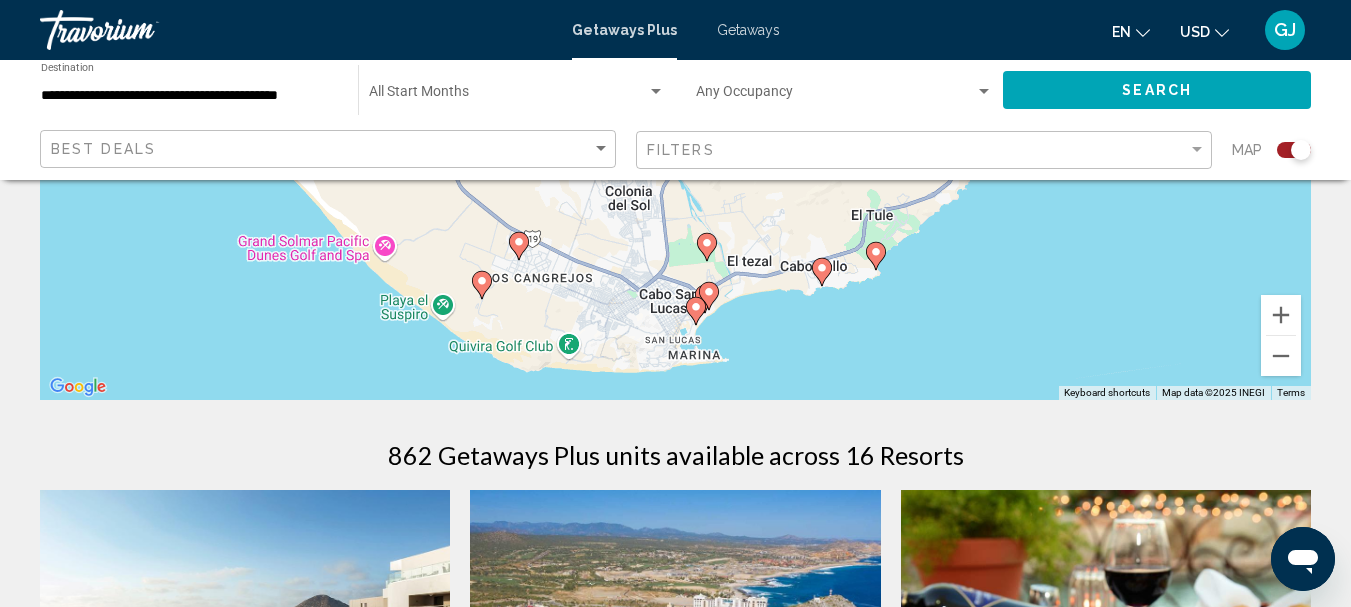 drag, startPoint x: 1002, startPoint y: 343, endPoint x: 1019, endPoint y: 306, distance: 40.718548 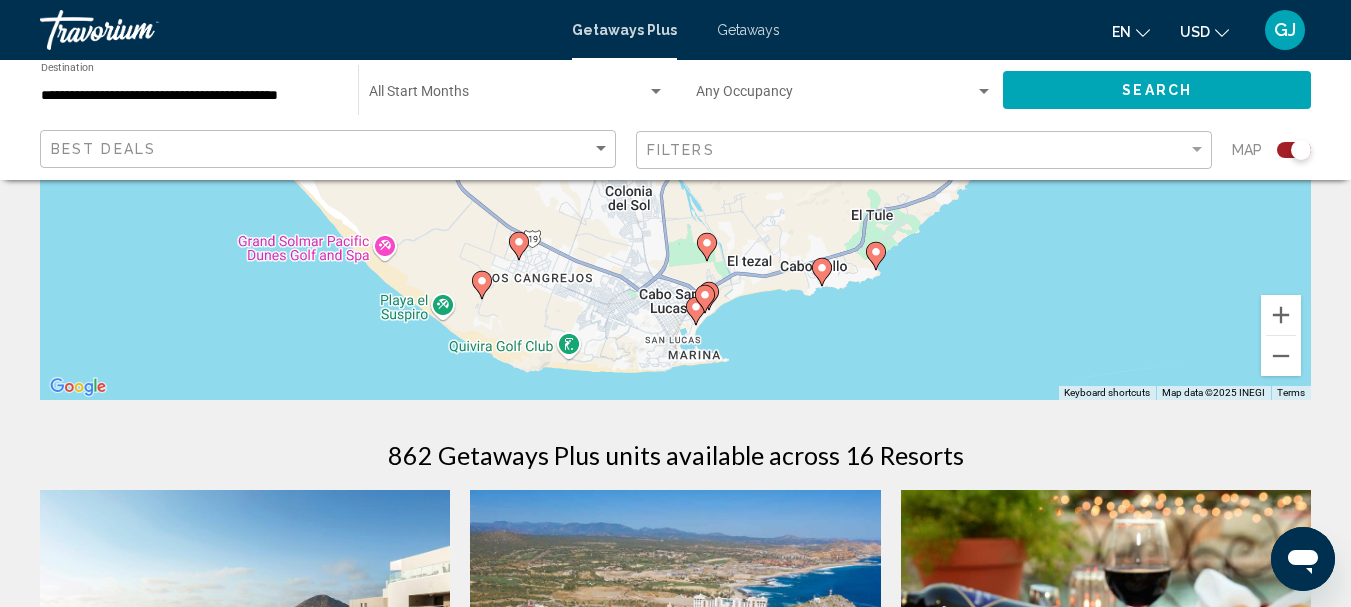 click at bounding box center [705, 299] 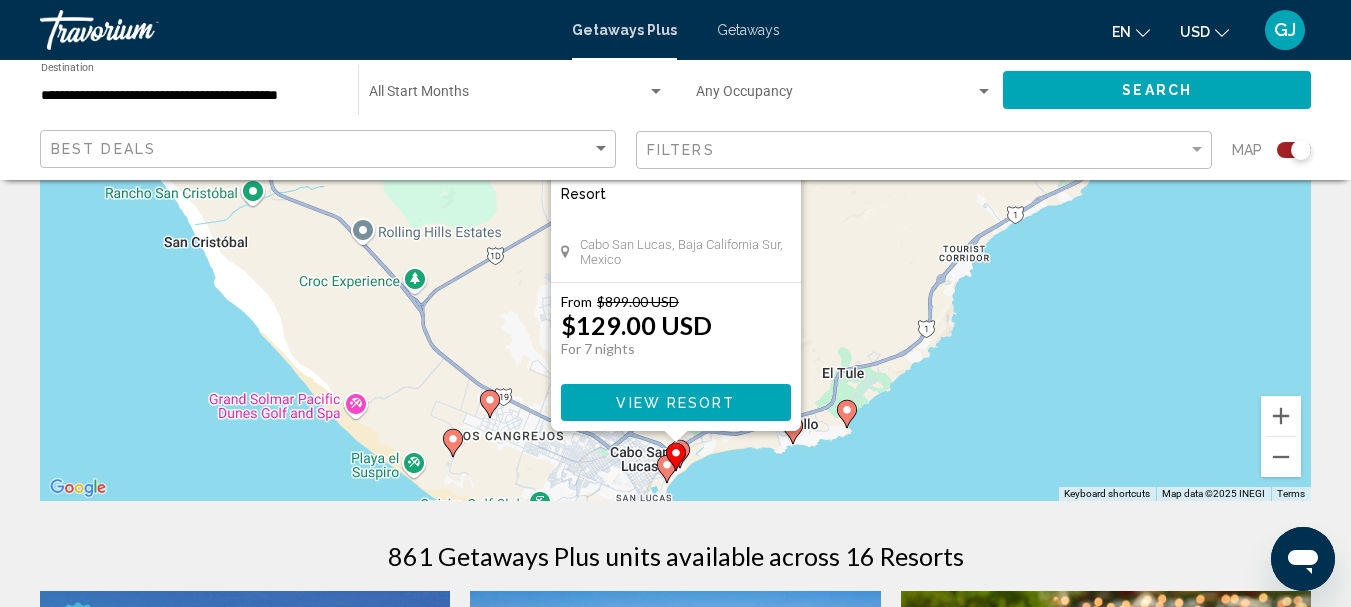 scroll, scrollTop: 300, scrollLeft: 0, axis: vertical 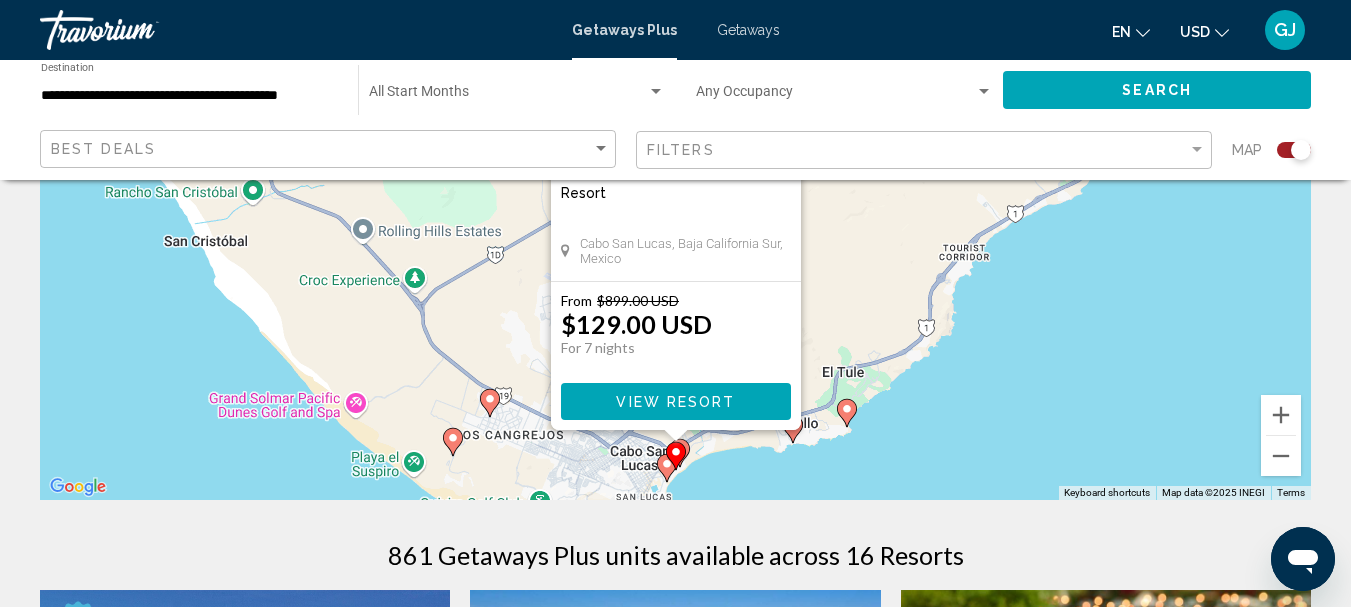 click 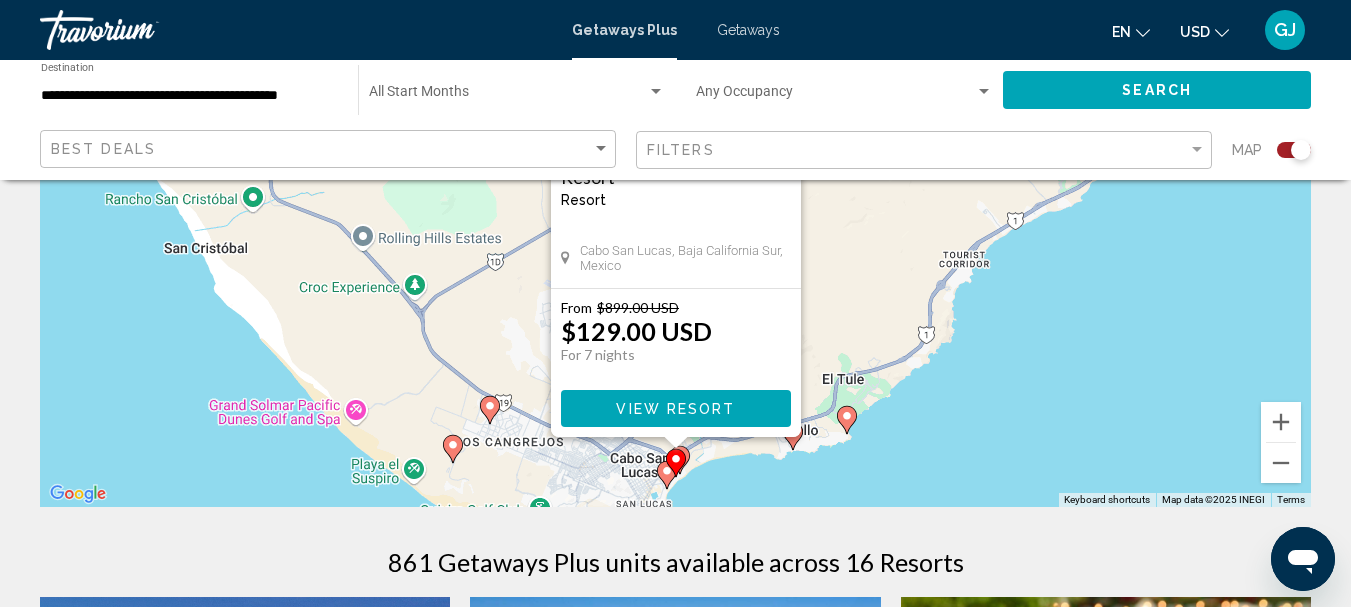 scroll, scrollTop: 300, scrollLeft: 0, axis: vertical 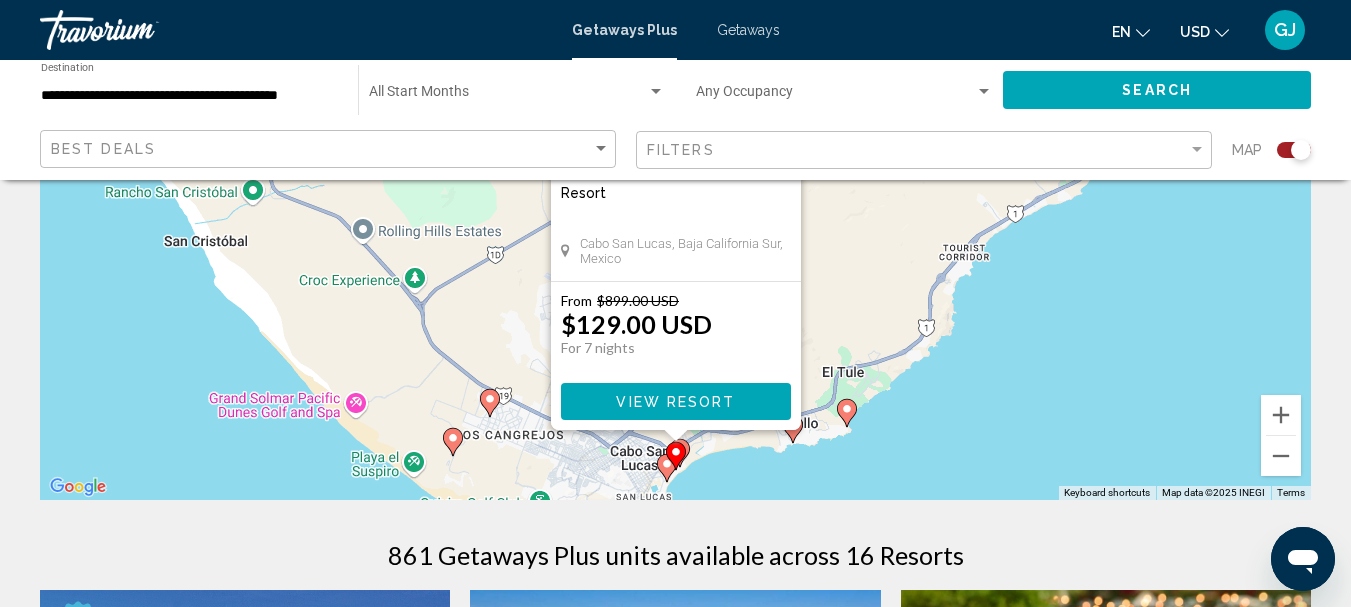 click at bounding box center [676, 456] 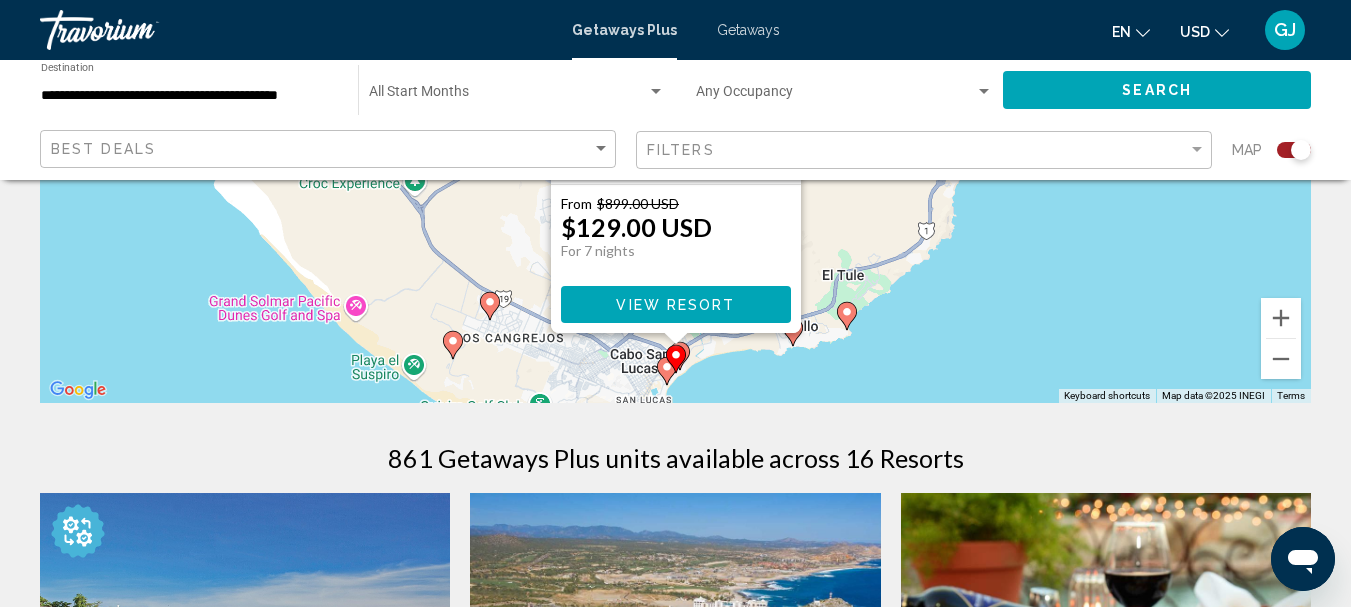 scroll, scrollTop: 400, scrollLeft: 0, axis: vertical 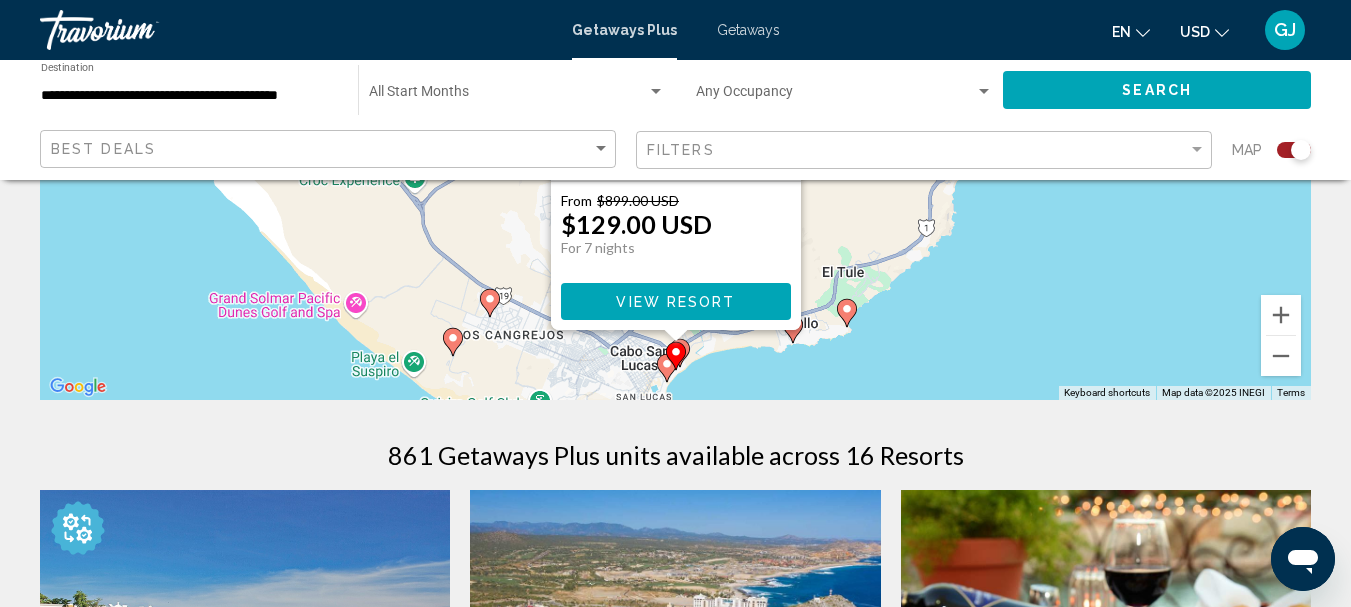 click 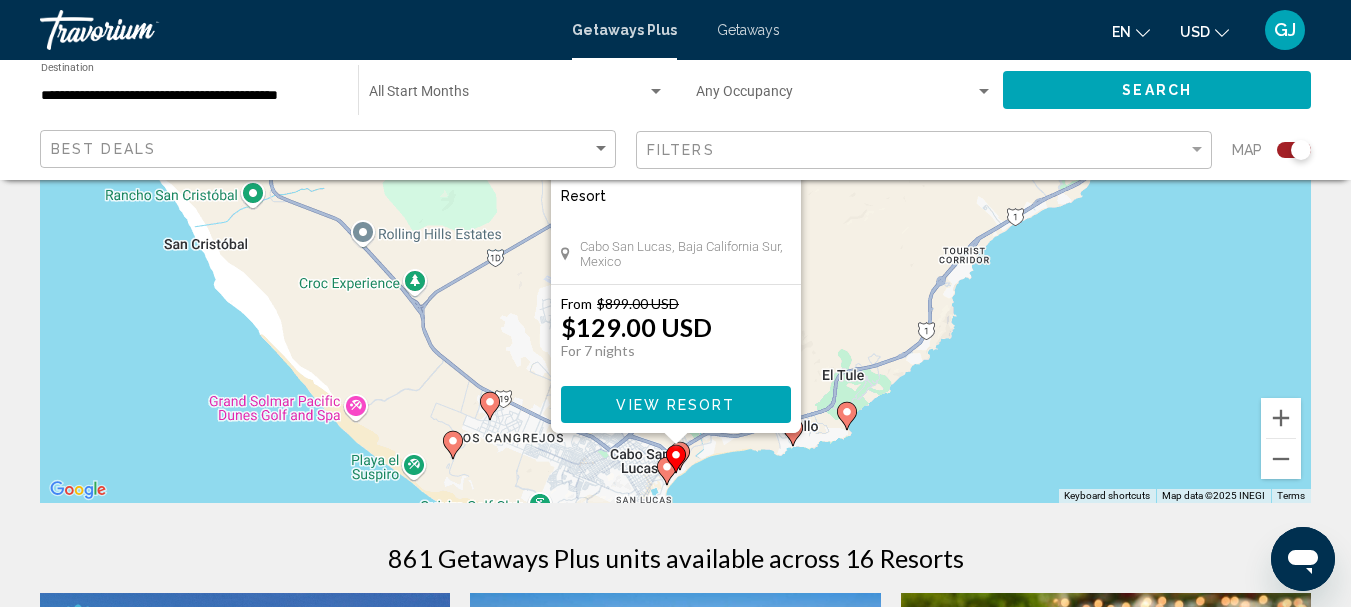 click on "Pueblo Bonito Rose Spa & Resort  Resort  -  This is an adults only resort
Cabo San Lucas, [STATE], [COUNTRY] From $899.00 USD $129.00 USD For 7 nights You save  $770.00 USD  View Resort" at bounding box center (675, 203) 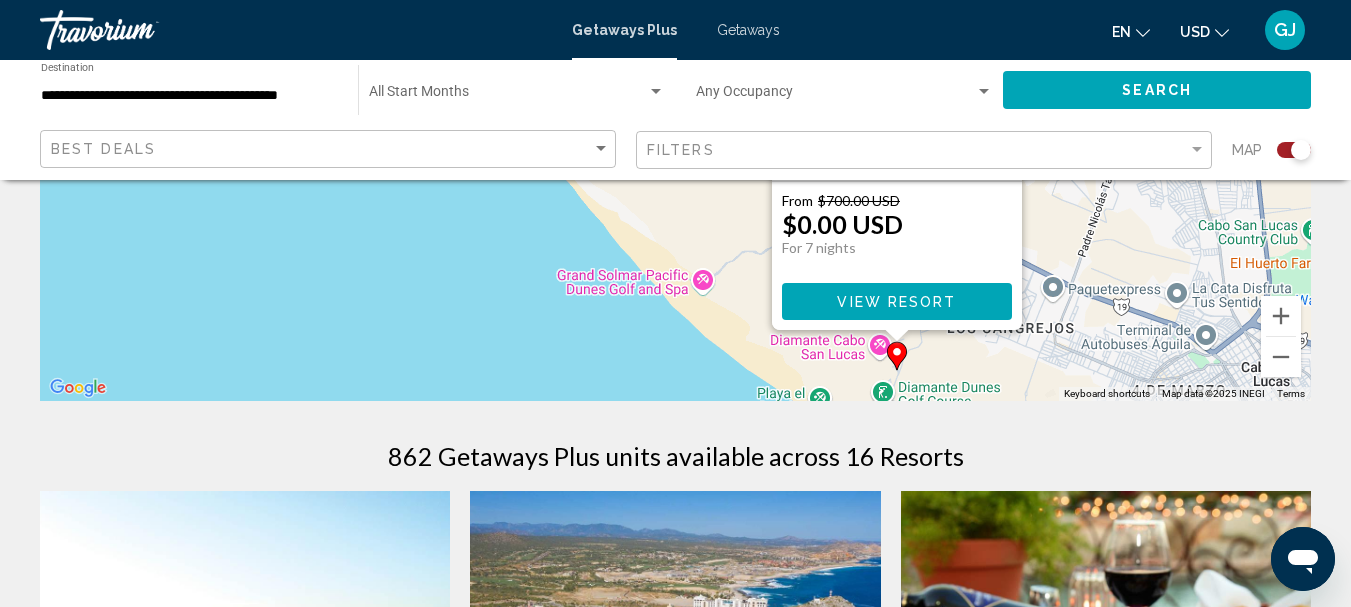 scroll, scrollTop: 400, scrollLeft: 0, axis: vertical 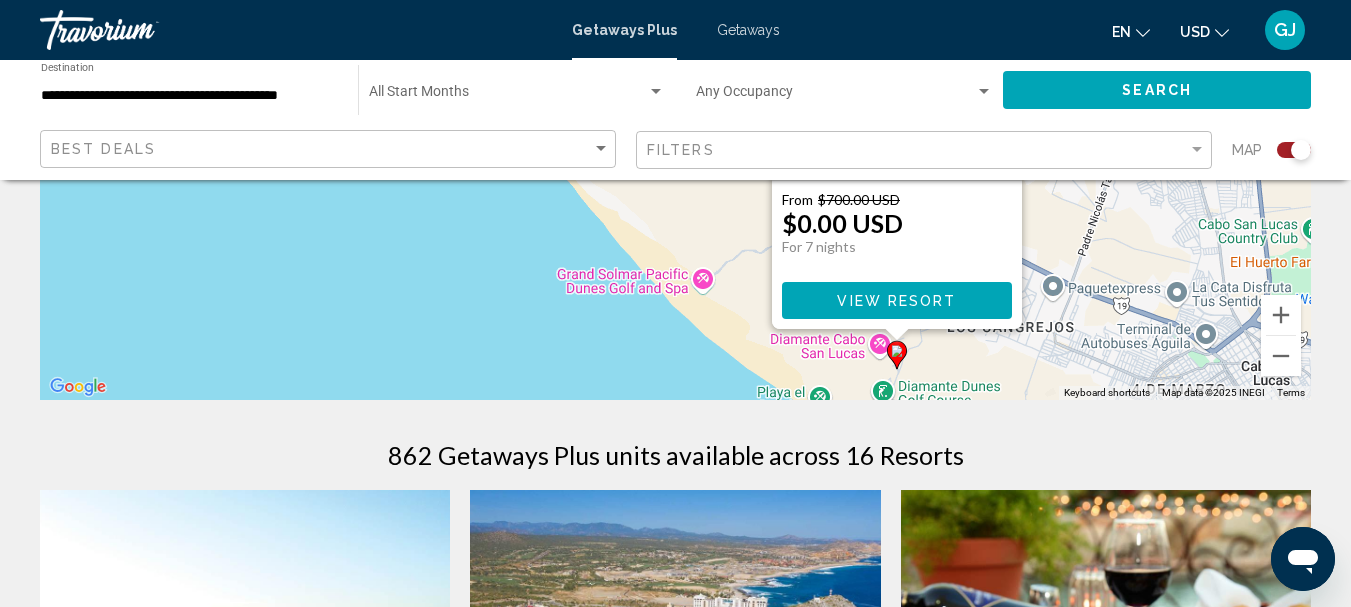 click 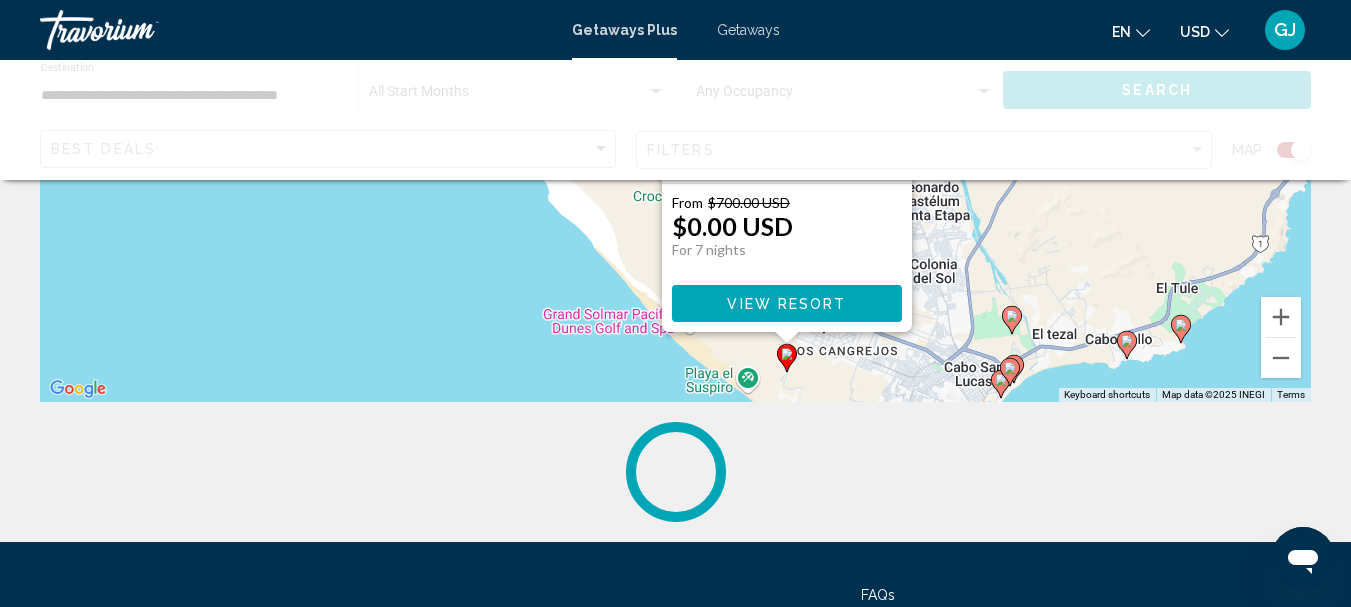 scroll, scrollTop: 400, scrollLeft: 0, axis: vertical 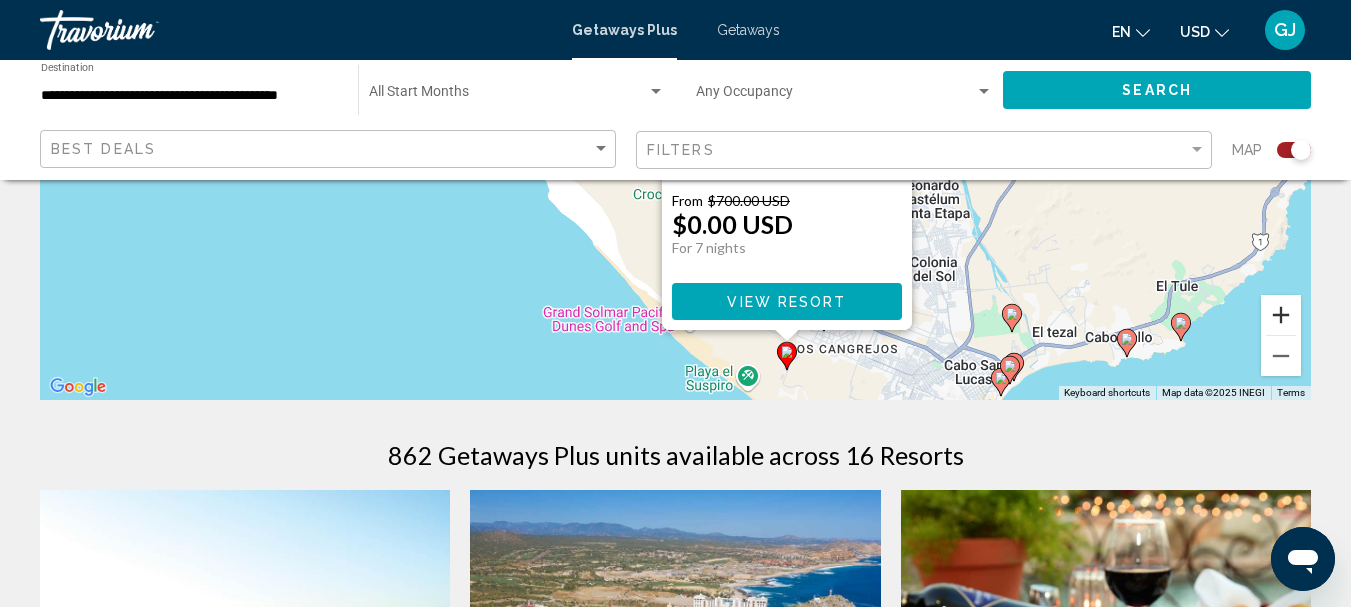 click at bounding box center [1281, 315] 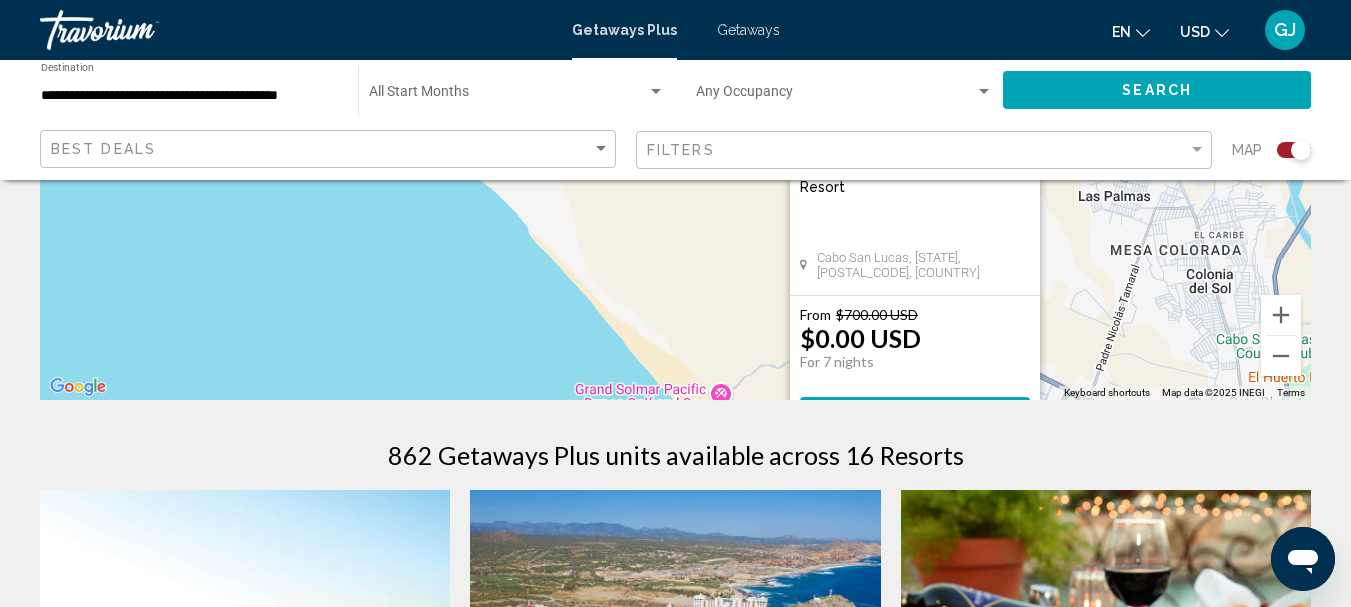 drag, startPoint x: 1083, startPoint y: 308, endPoint x: 1101, endPoint y: 150, distance: 159.02202 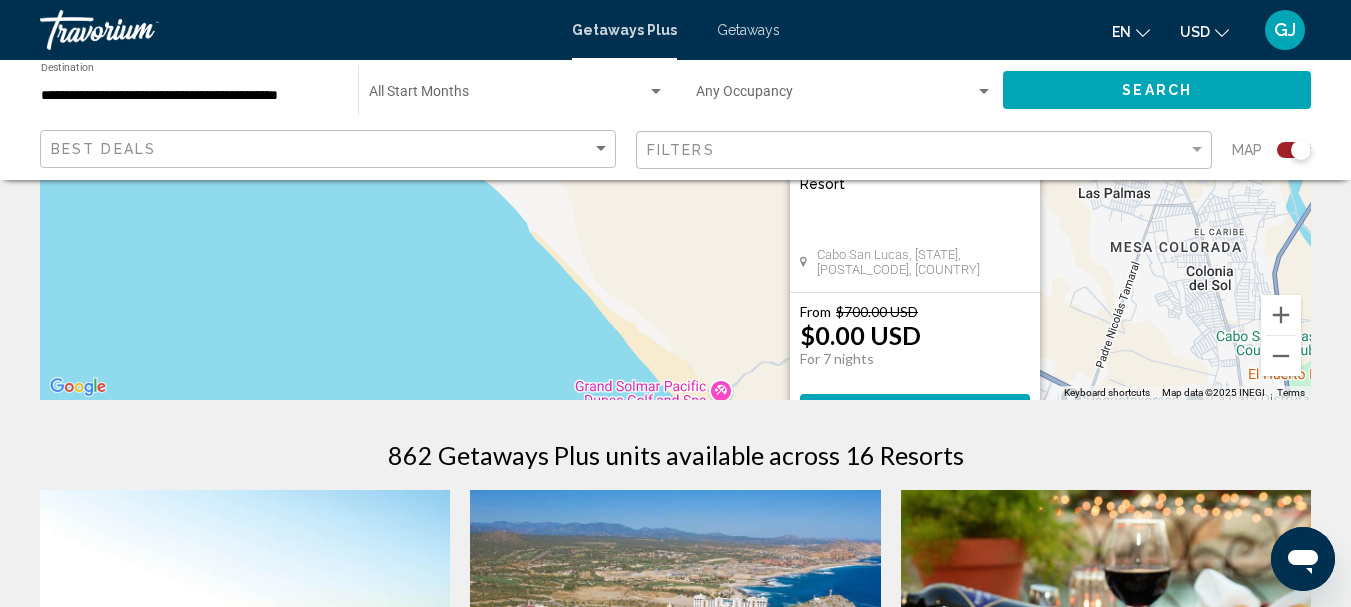 drag, startPoint x: 1172, startPoint y: 351, endPoint x: 1179, endPoint y: 297, distance: 54.451813 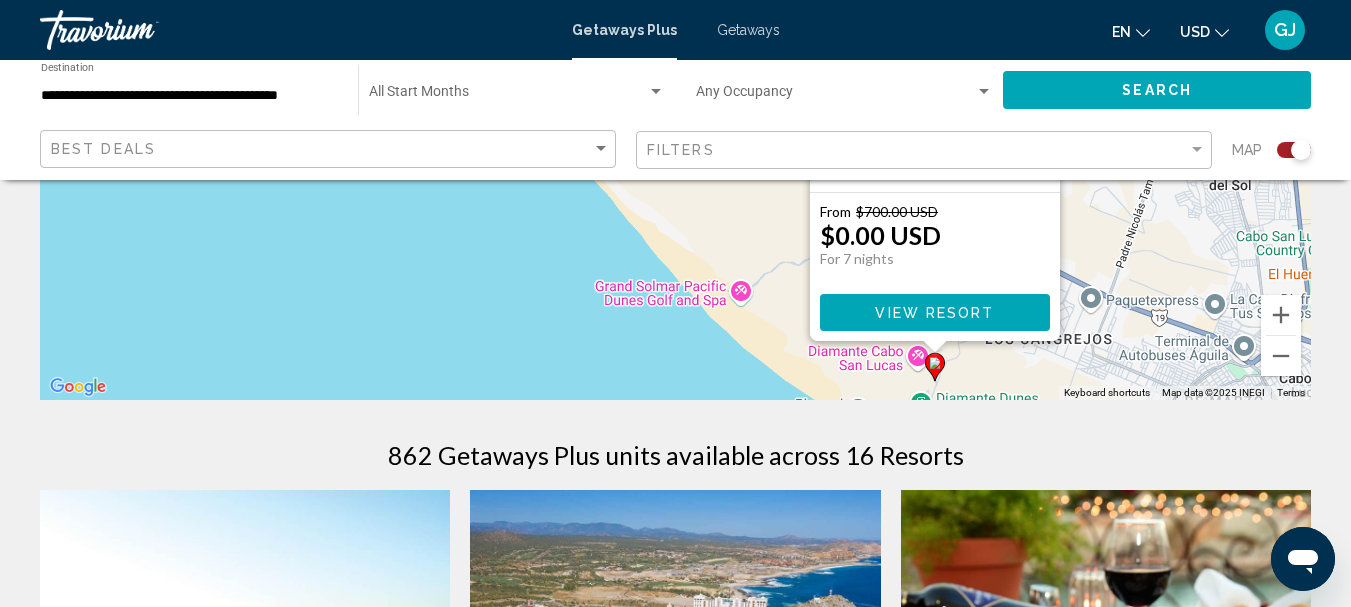 drag, startPoint x: 1092, startPoint y: 253, endPoint x: 1112, endPoint y: 159, distance: 96.10411 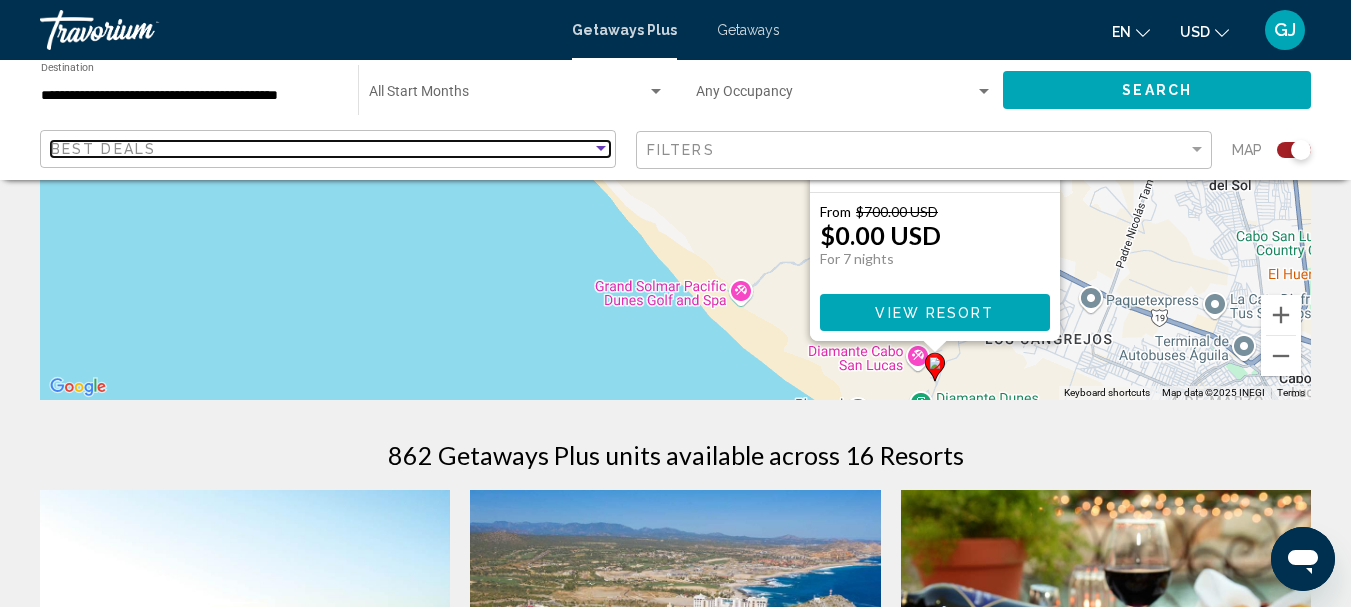 click on "Best Deals" at bounding box center [321, 149] 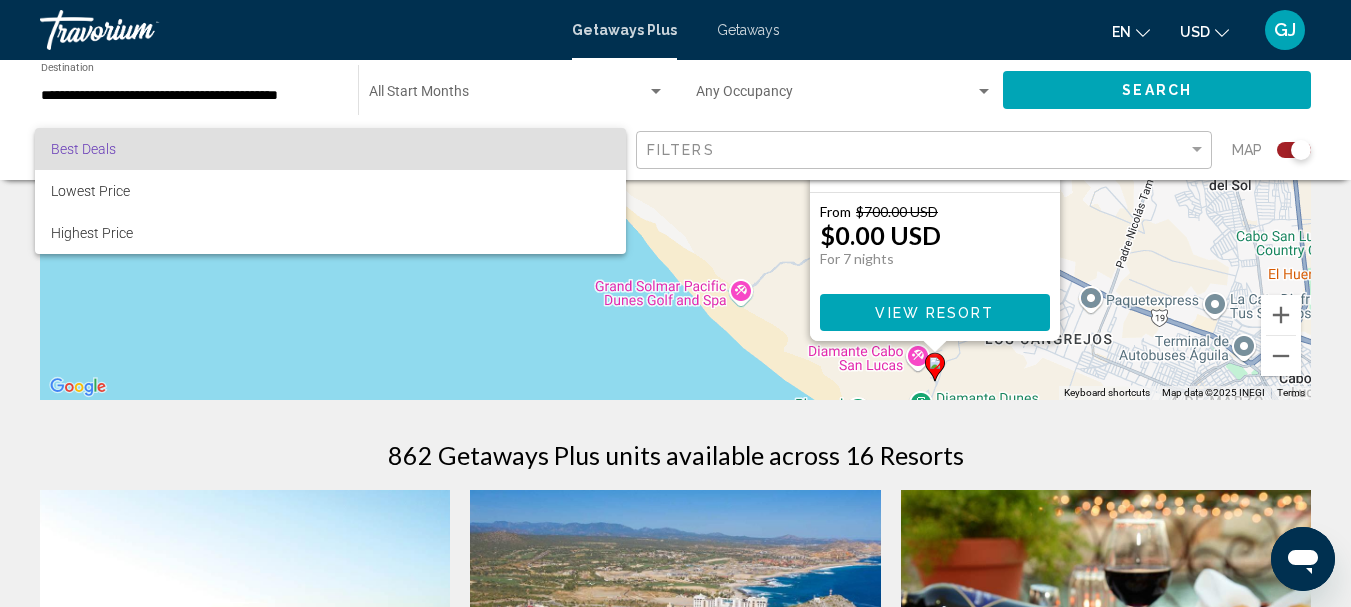 click at bounding box center [675, 303] 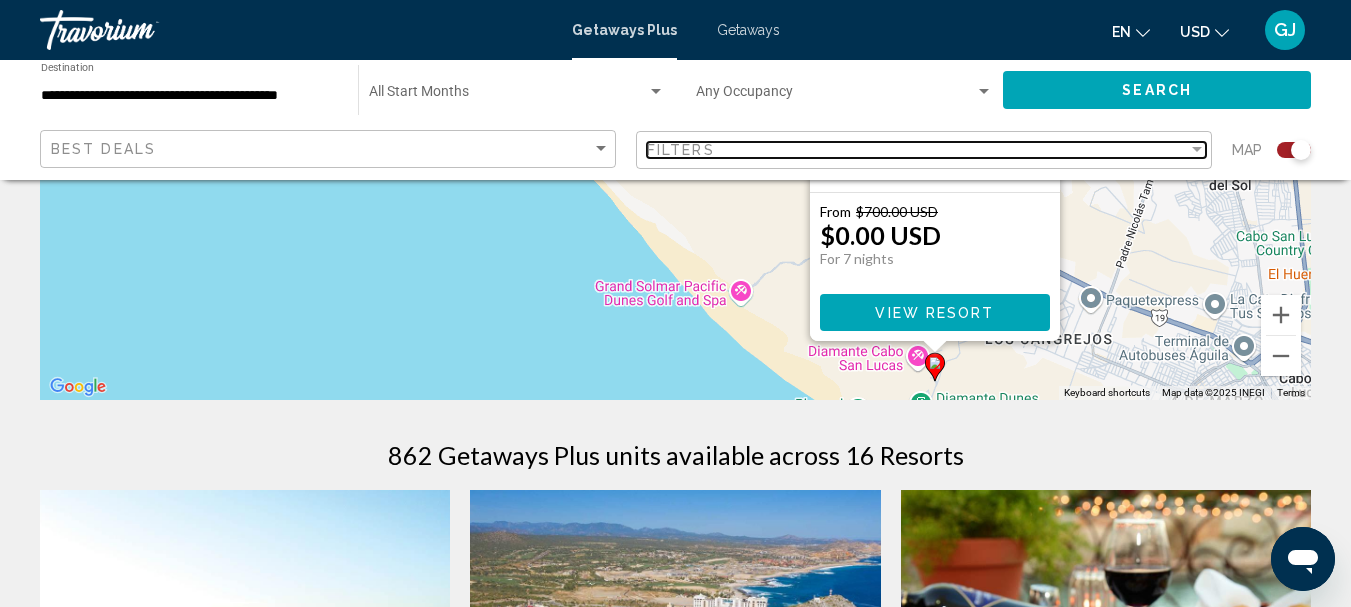 click on "Filters" at bounding box center (917, 150) 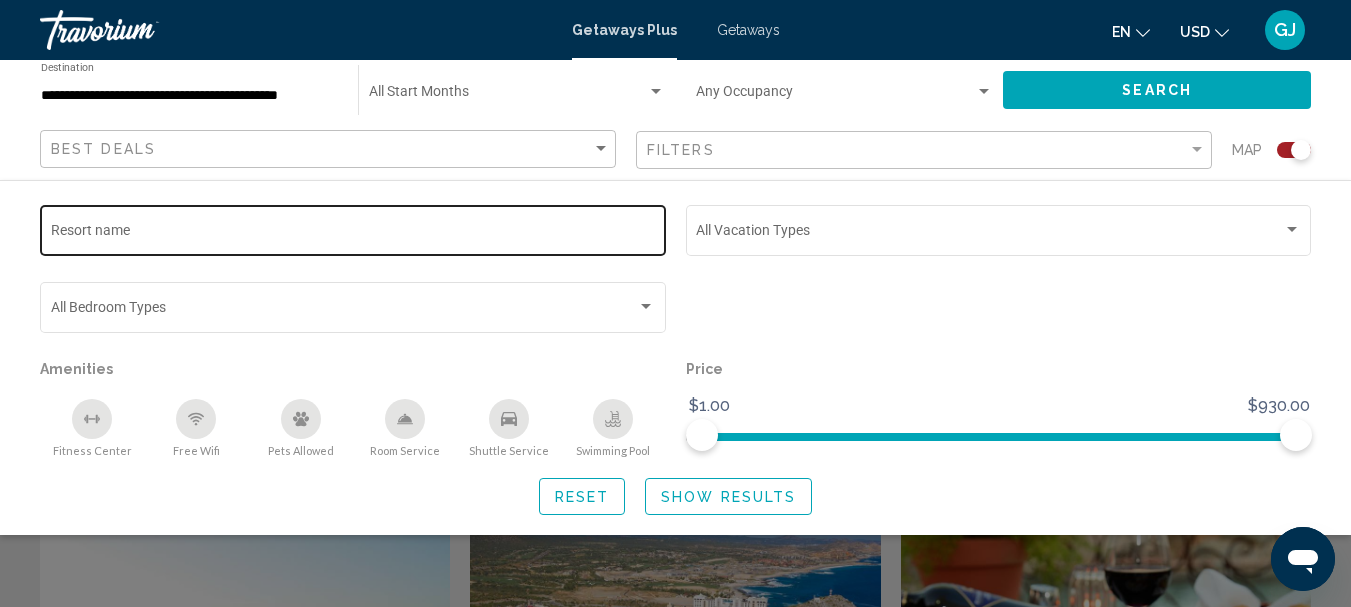 click on "Resort name" at bounding box center (353, 234) 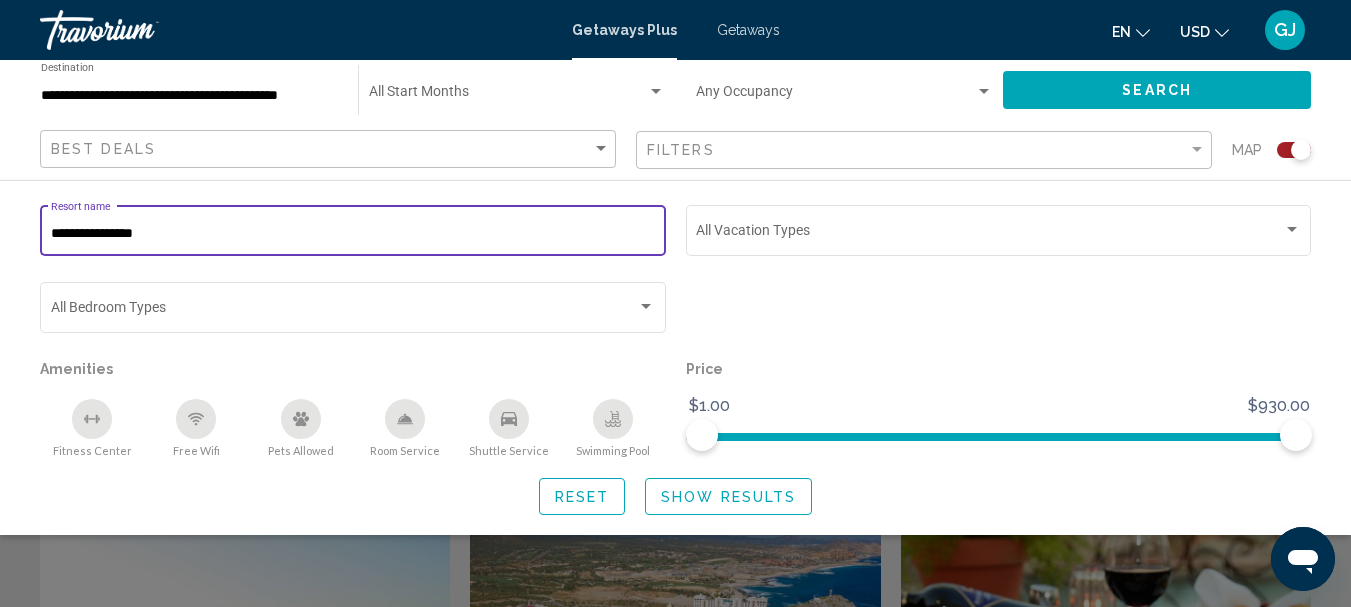 type on "**********" 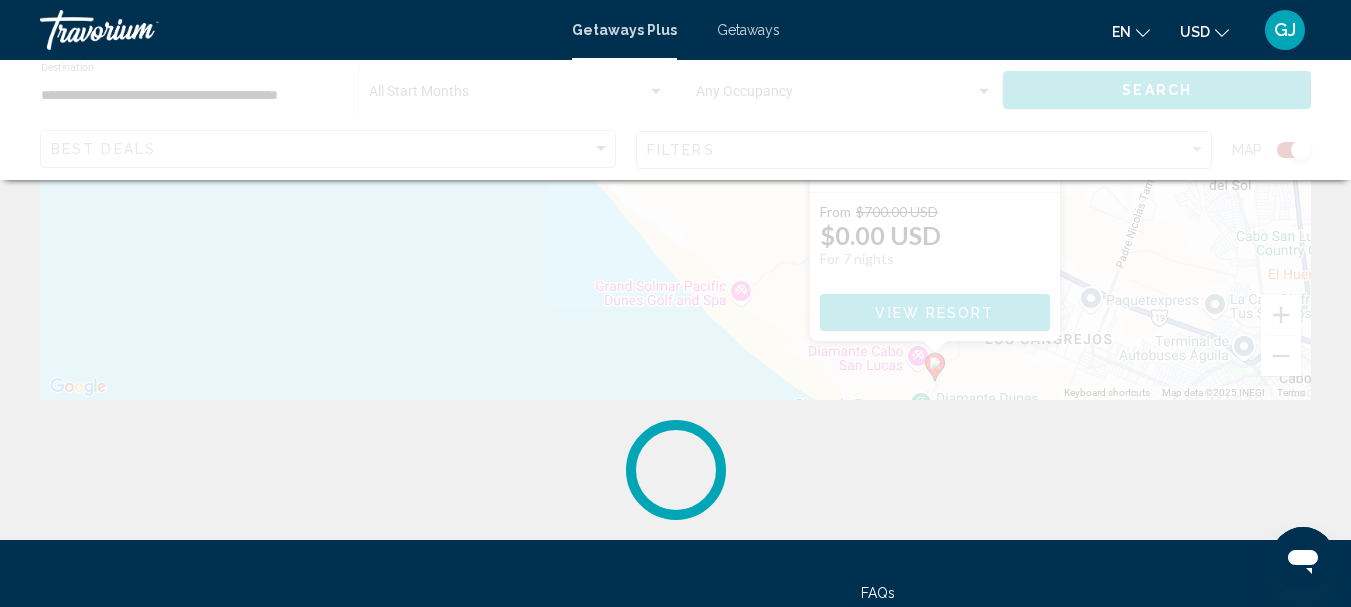 scroll, scrollTop: 0, scrollLeft: 0, axis: both 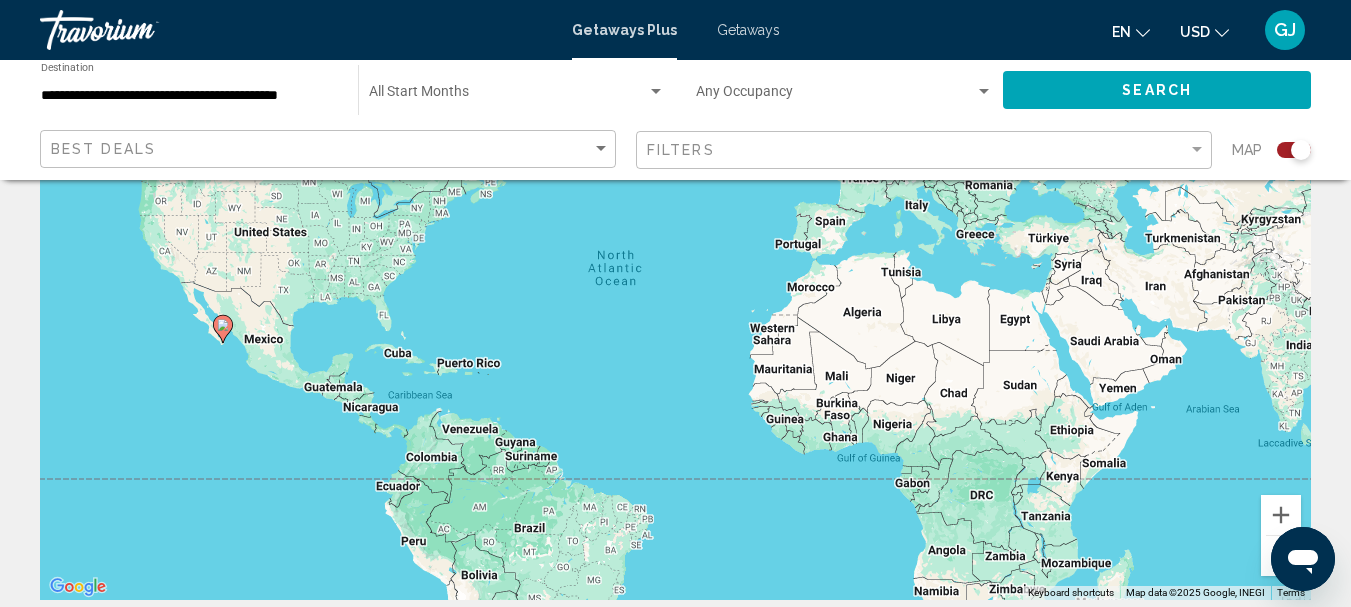 click at bounding box center (223, 329) 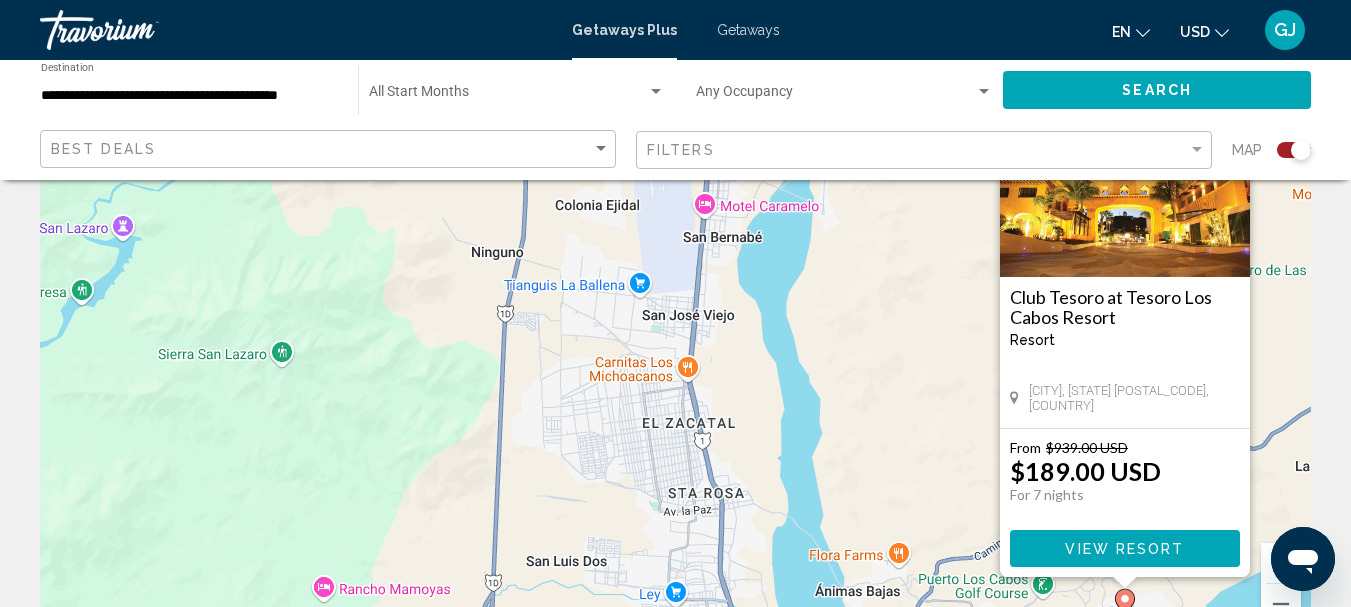 scroll, scrollTop: 100, scrollLeft: 0, axis: vertical 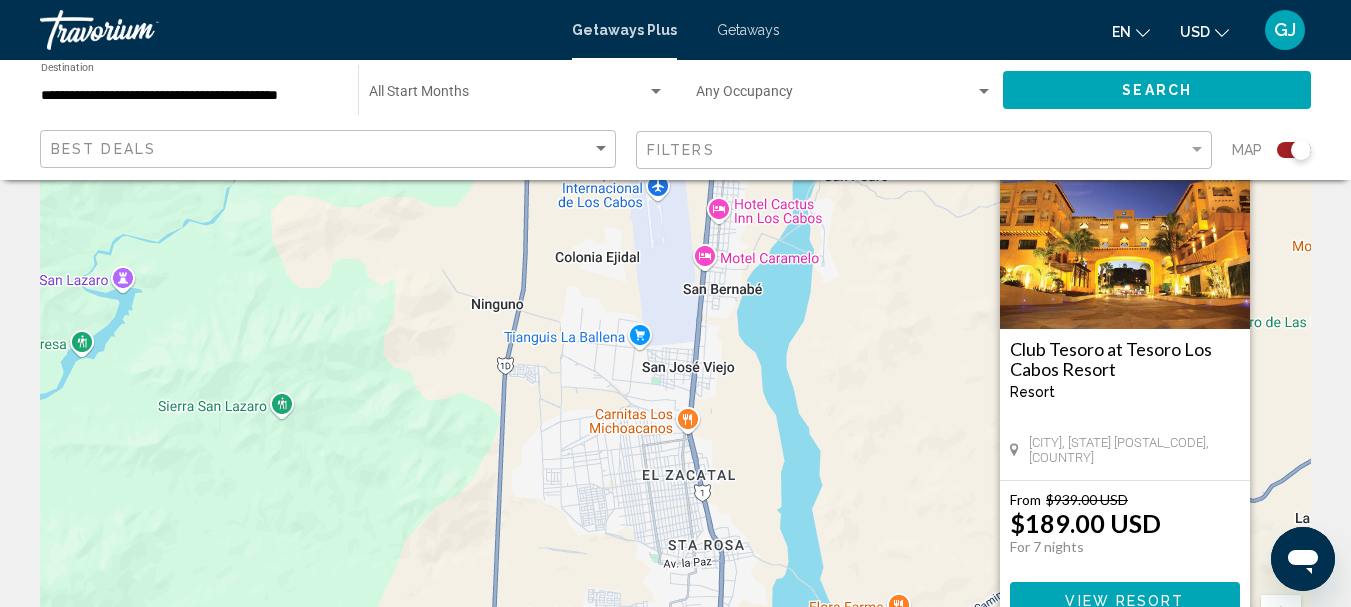 click on "Club Tesoro at Tesoro Los Cabos Resort  Resort  -  This is an adults only resort
Cabo San Lucas, [STATE] [POSTAL_CODE], [COUNTRY] From $939.00 USD $189.00 USD For 7 nights You save  $750.00 USD  View Resort" at bounding box center (675, 400) 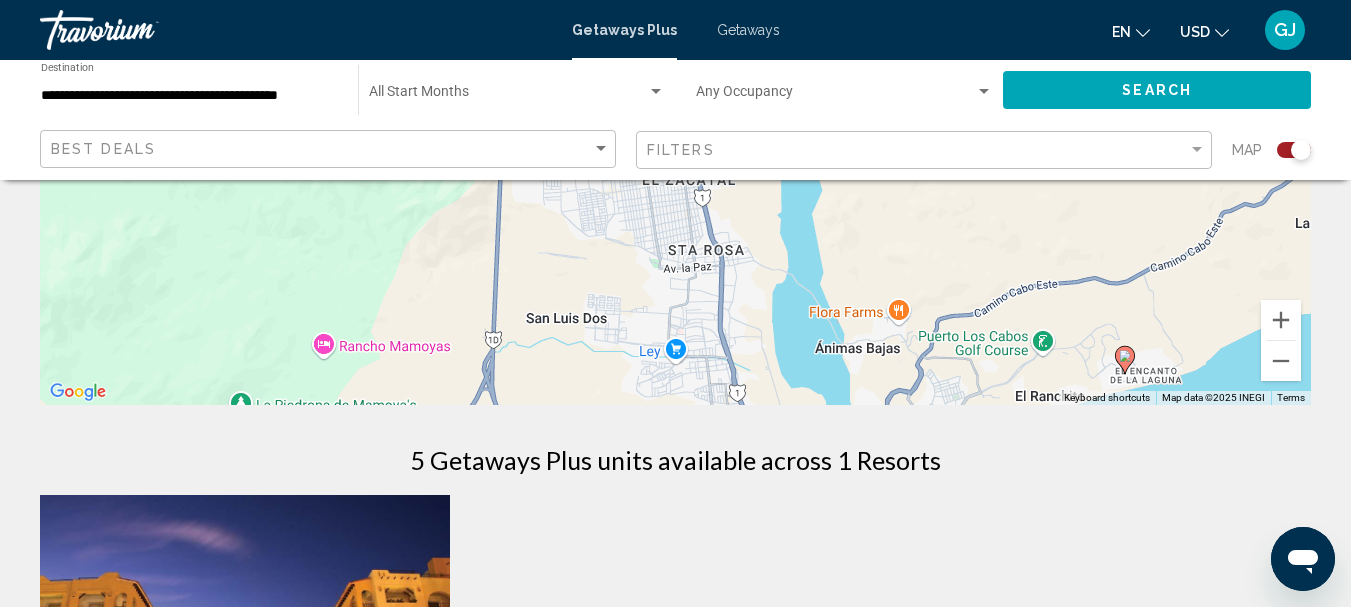 scroll, scrollTop: 400, scrollLeft: 0, axis: vertical 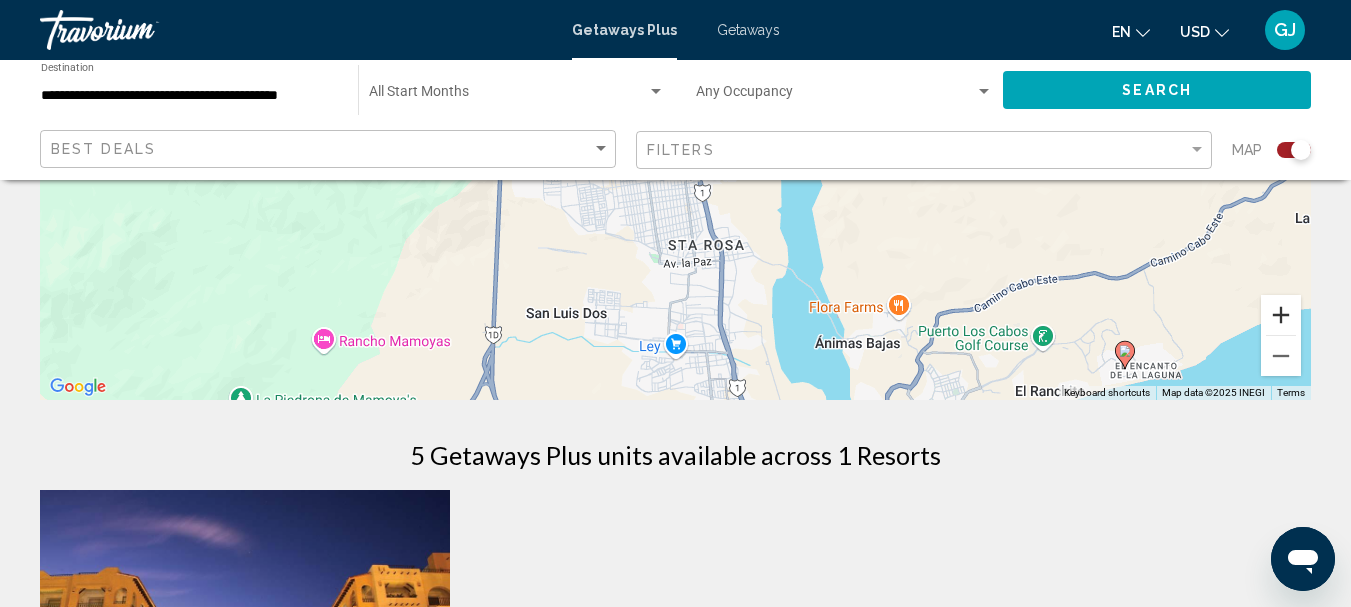 click at bounding box center [1281, 315] 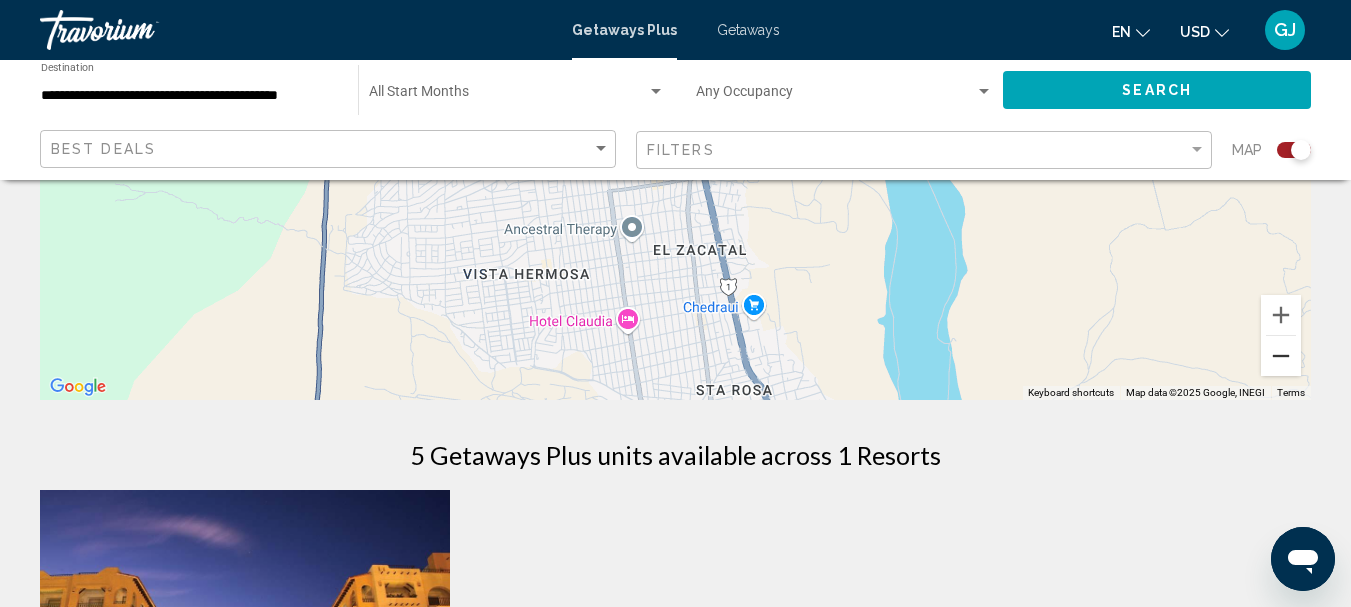 click at bounding box center [1281, 356] 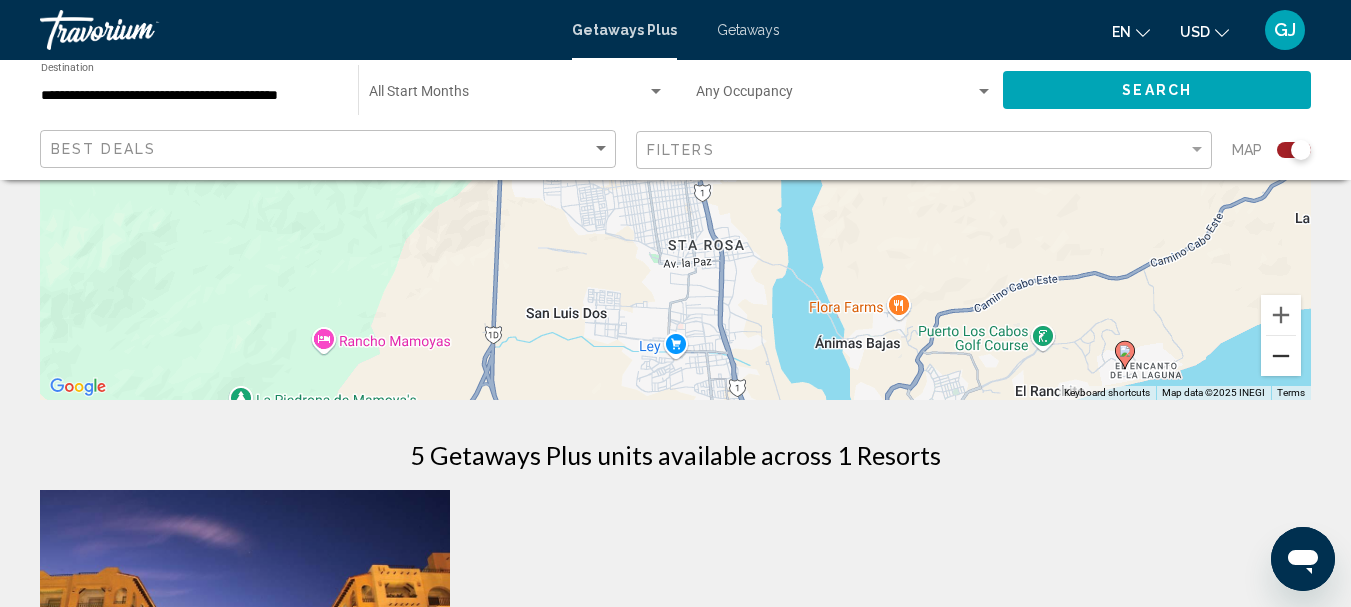 click at bounding box center (1281, 356) 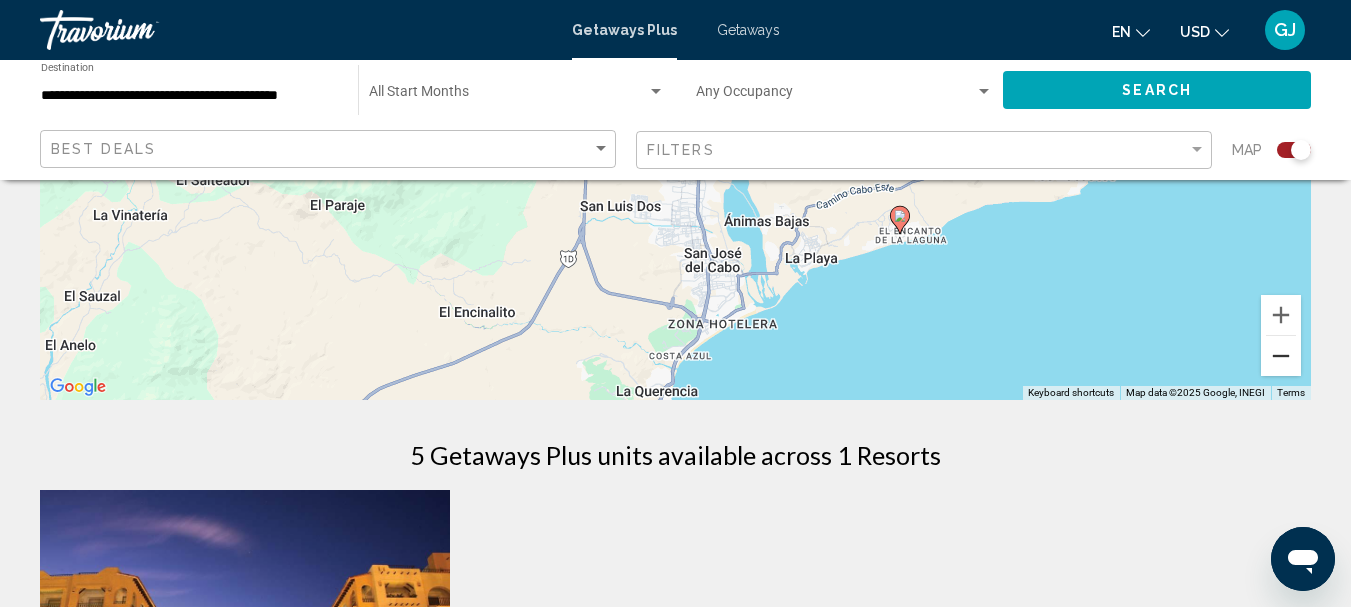 click at bounding box center [1281, 356] 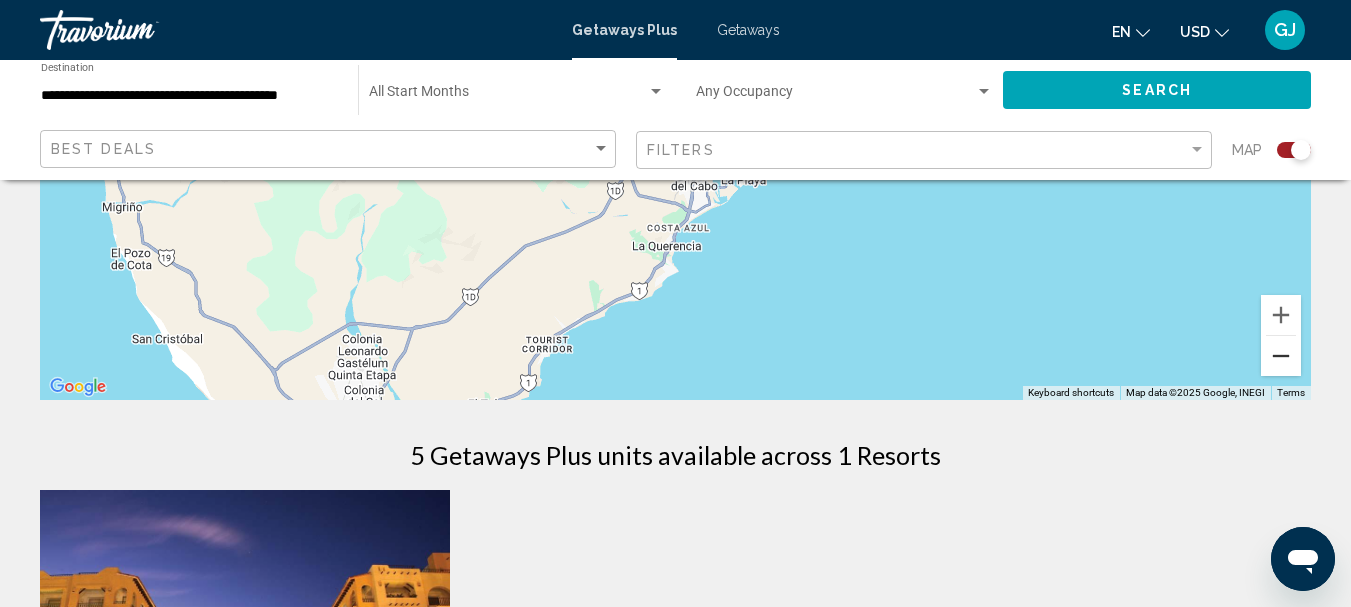 click at bounding box center [1281, 356] 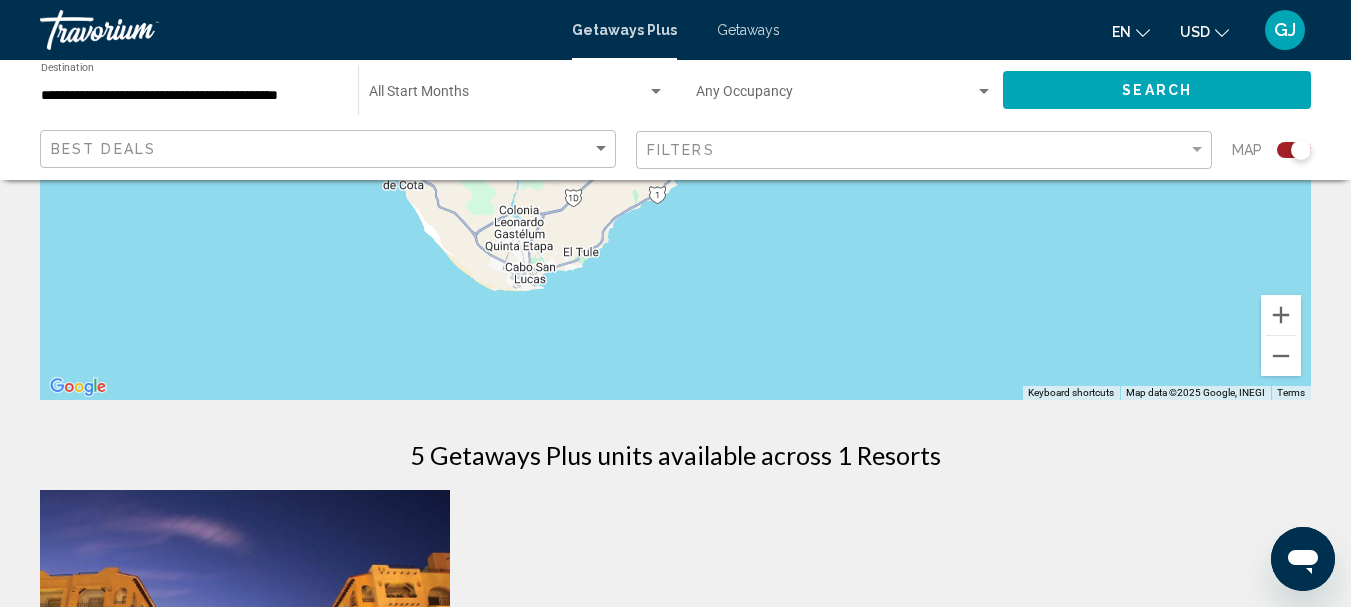 click on "To activate drag with keyboard, press Alt + Enter. Once in keyboard drag state, use the arrow keys to move the marker. To complete the drag, press the Enter key. To cancel, press Escape." at bounding box center (675, 100) 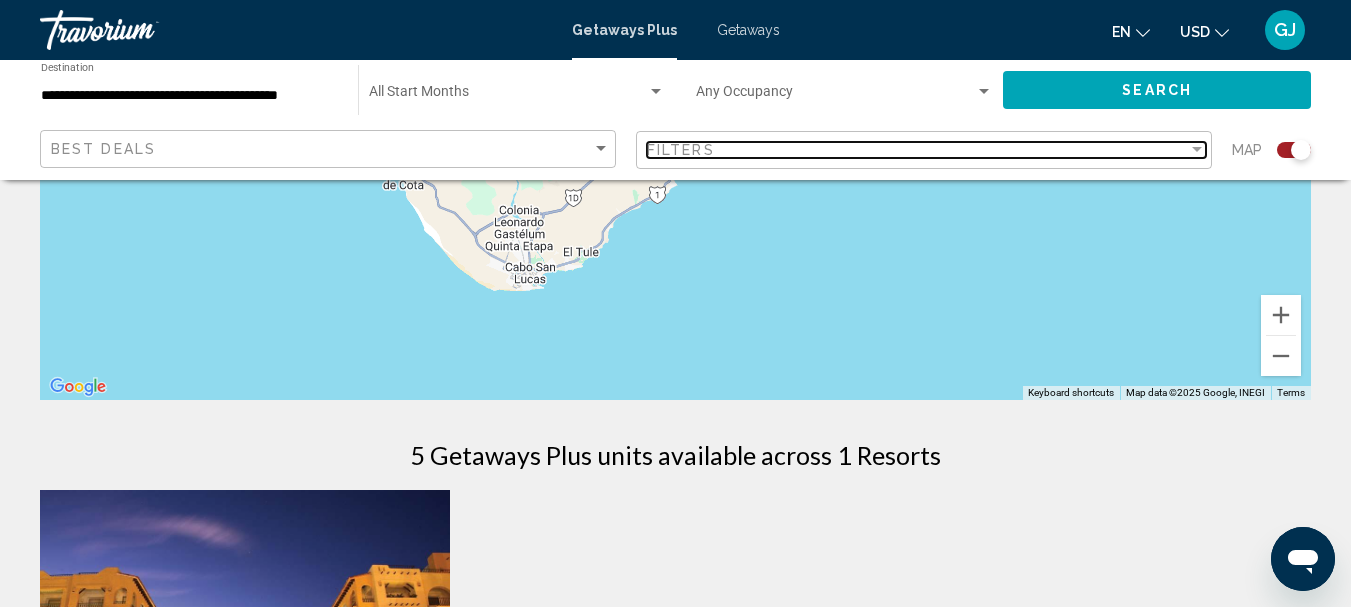 click at bounding box center [1197, 150] 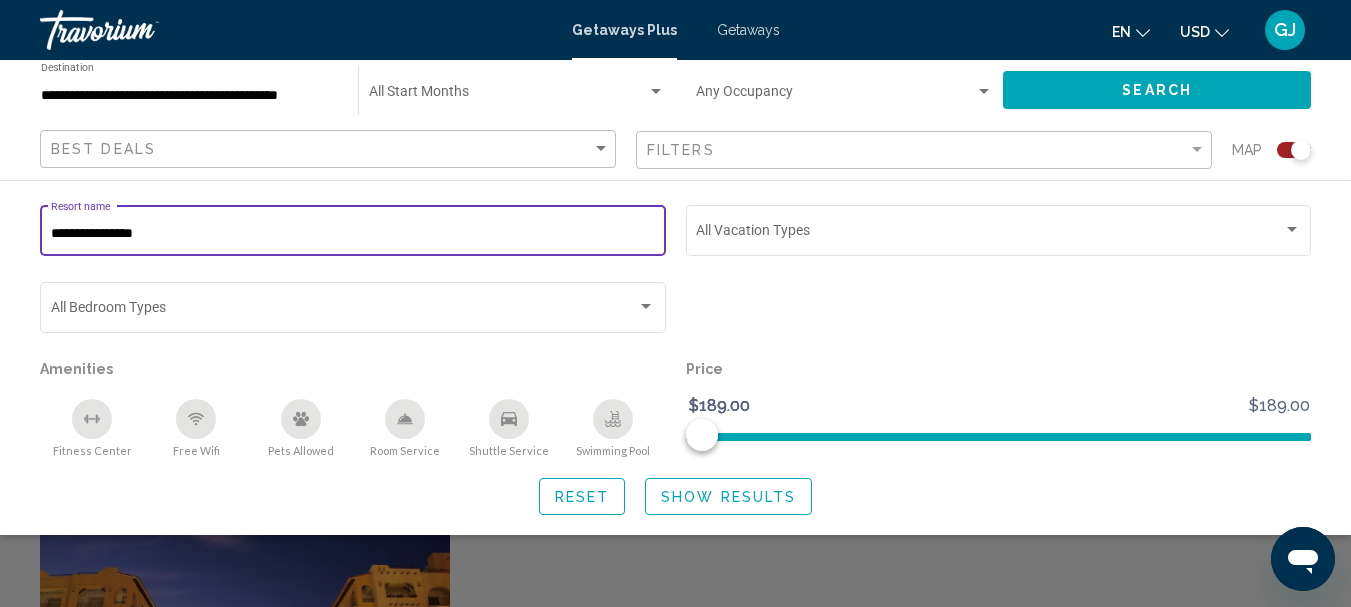 click on "**********" at bounding box center [353, 234] 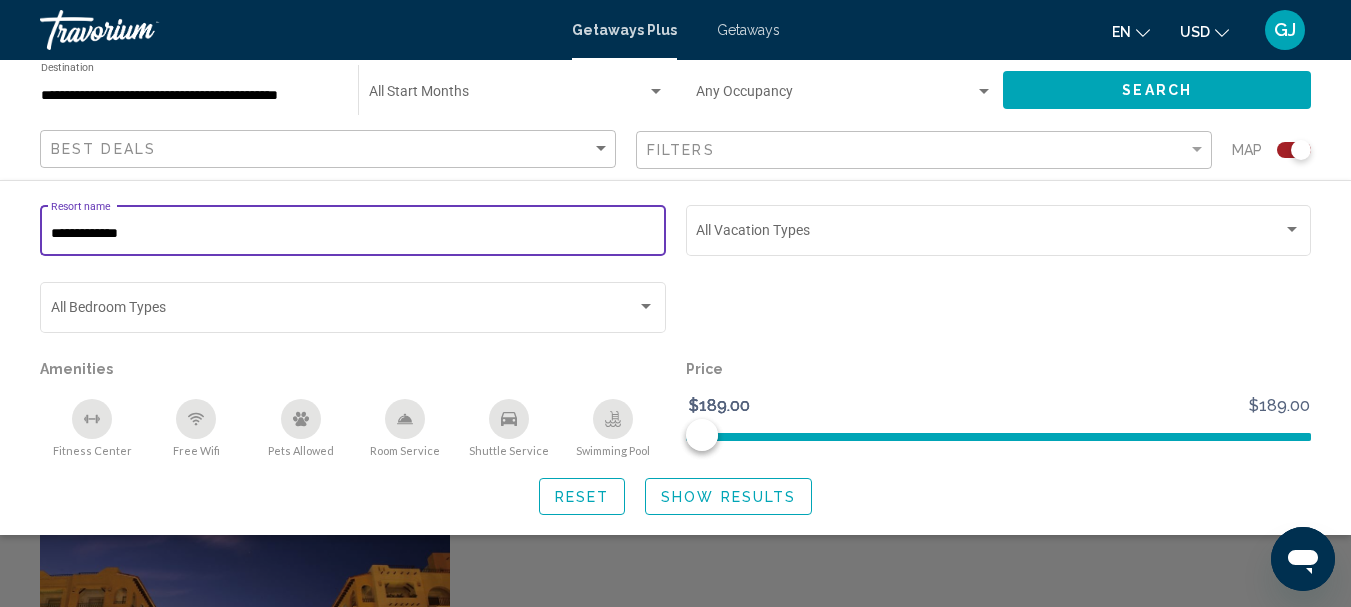 type on "**********" 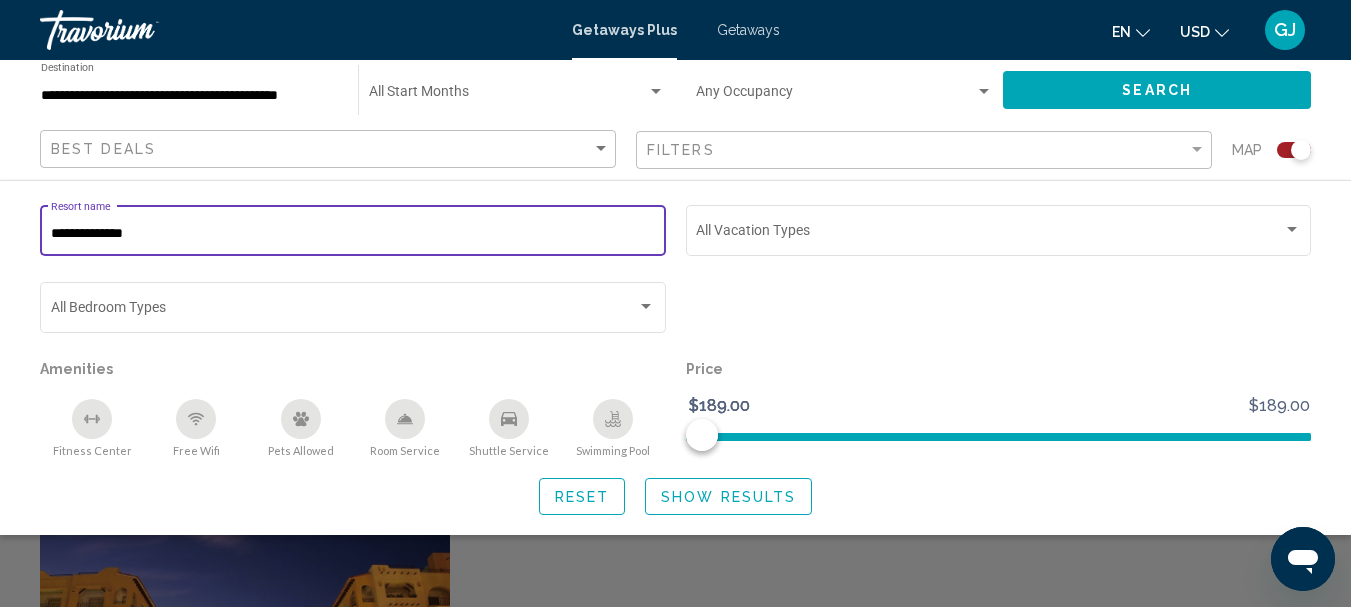 click on "Show Results" 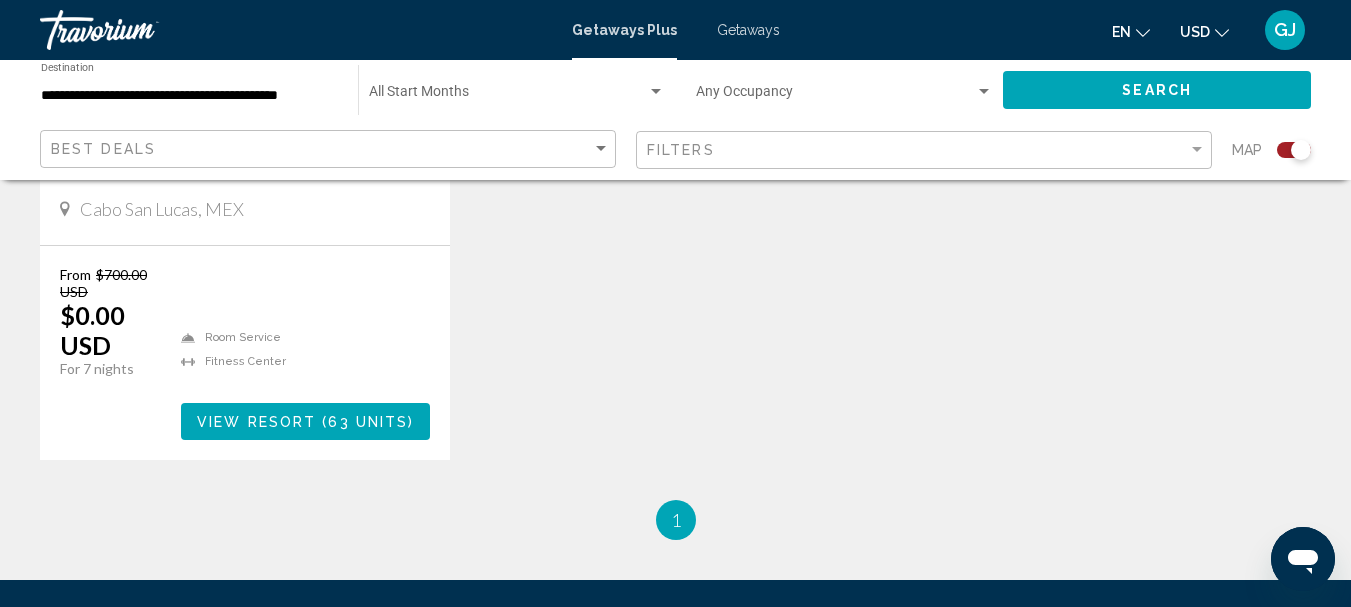 scroll, scrollTop: 1100, scrollLeft: 0, axis: vertical 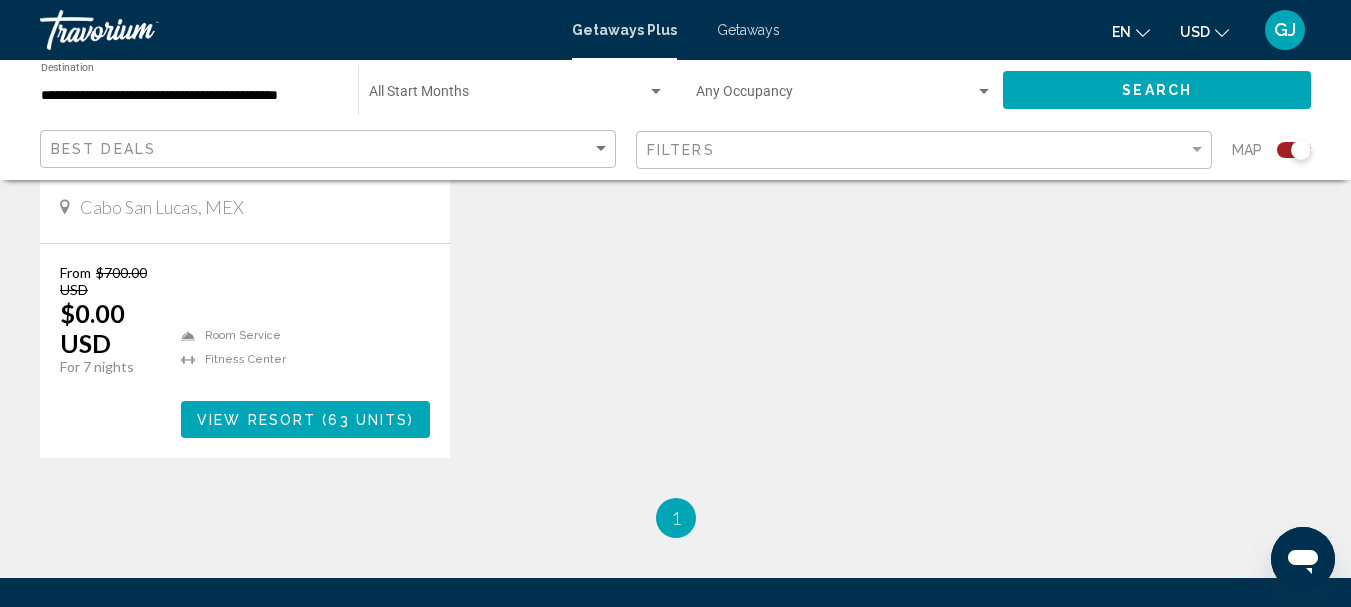 click on "View Resort" at bounding box center (256, 420) 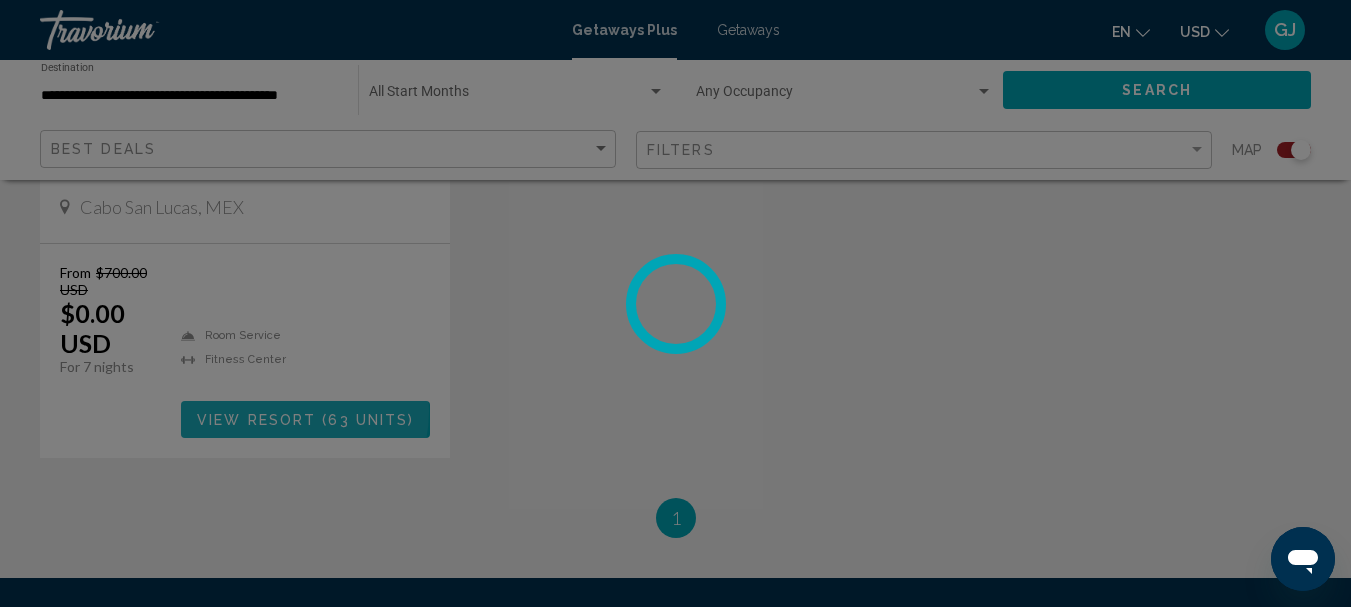 click at bounding box center (675, 303) 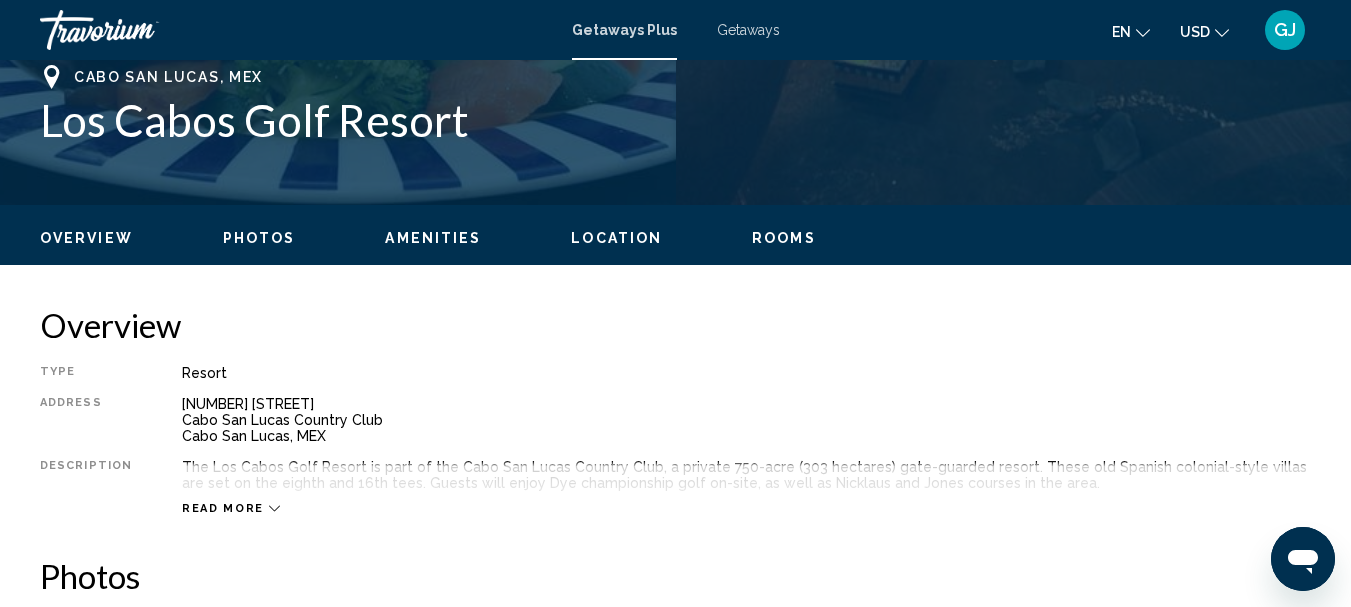 scroll, scrollTop: 932, scrollLeft: 0, axis: vertical 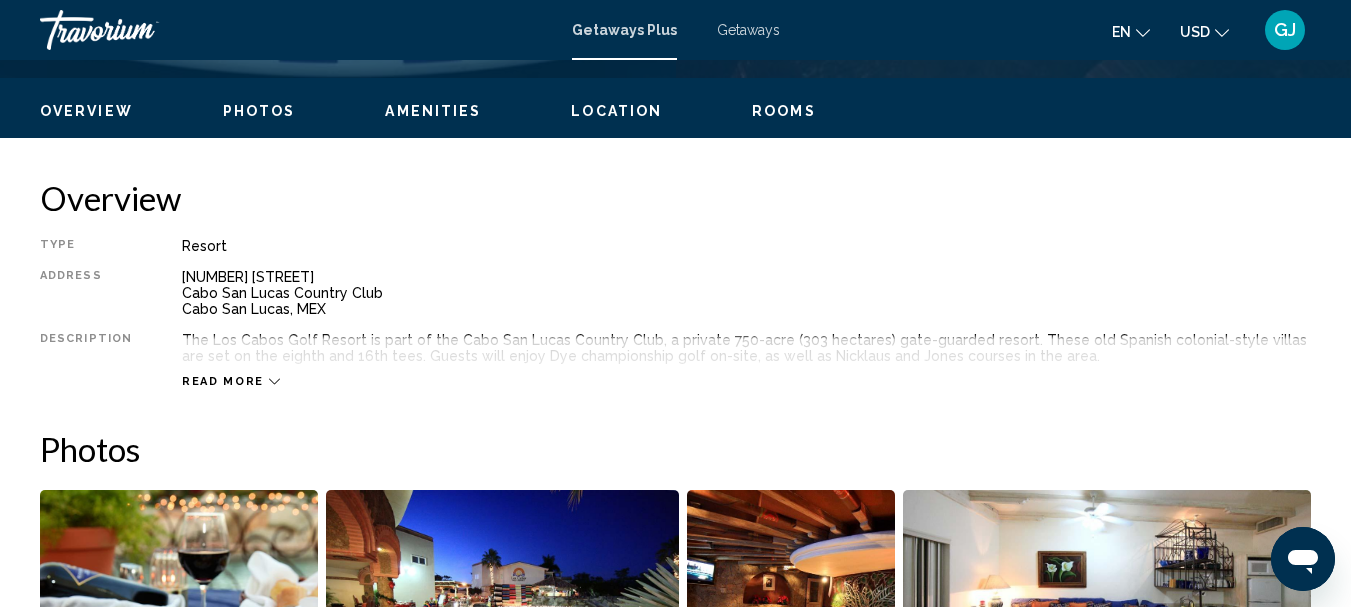 click on "Read more" at bounding box center [231, 381] 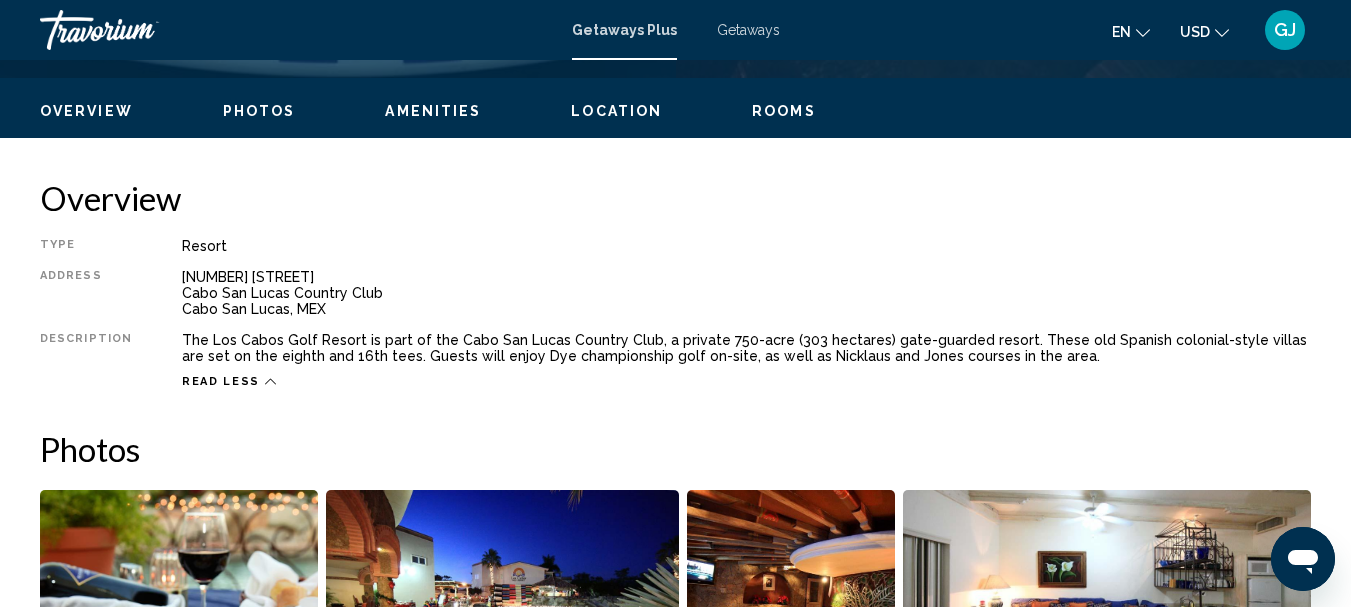 click 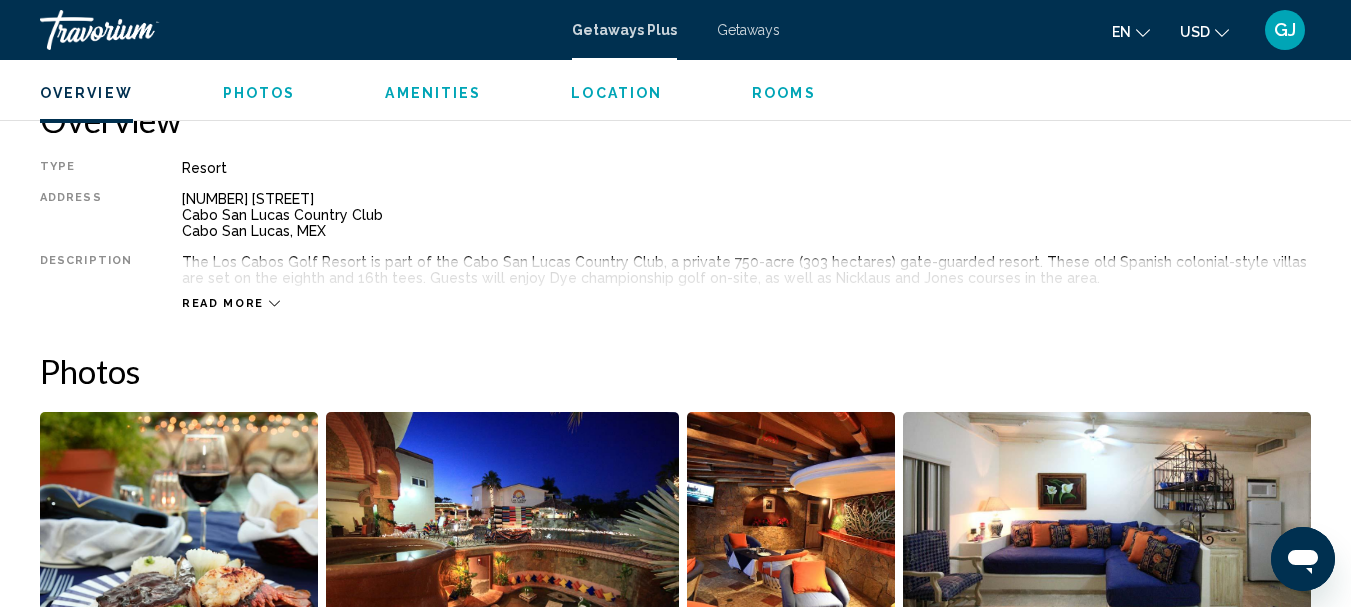 click 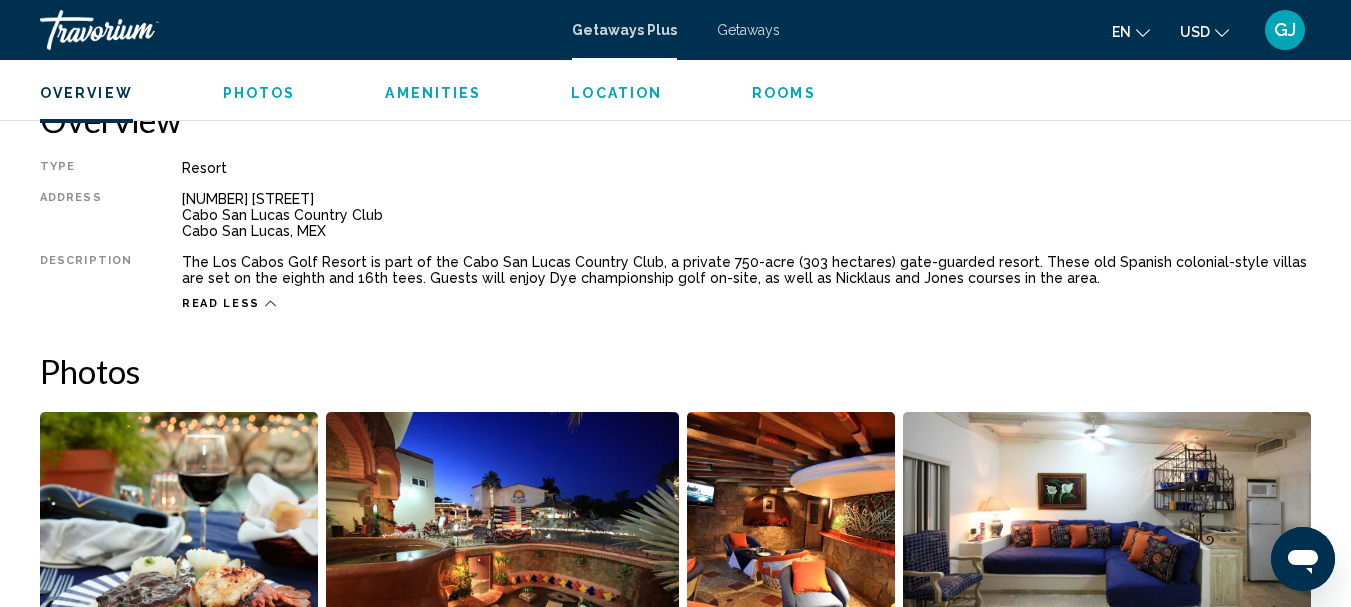 click on "Read less" at bounding box center (746, 298) 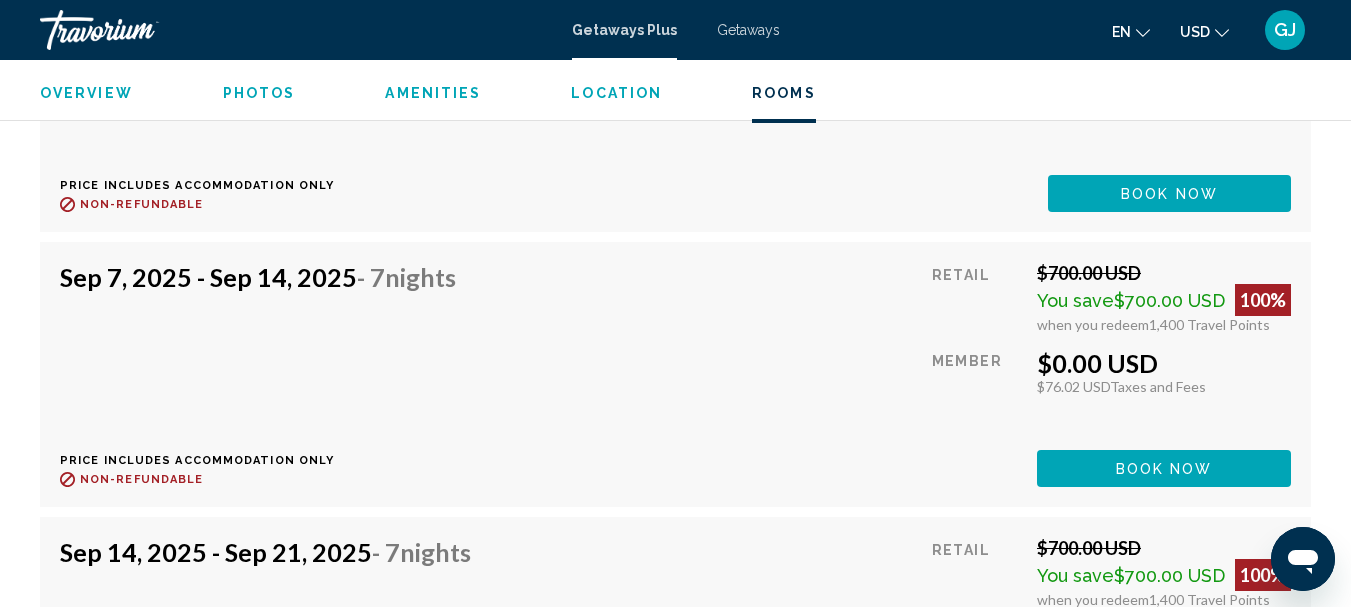 scroll, scrollTop: 5111, scrollLeft: 0, axis: vertical 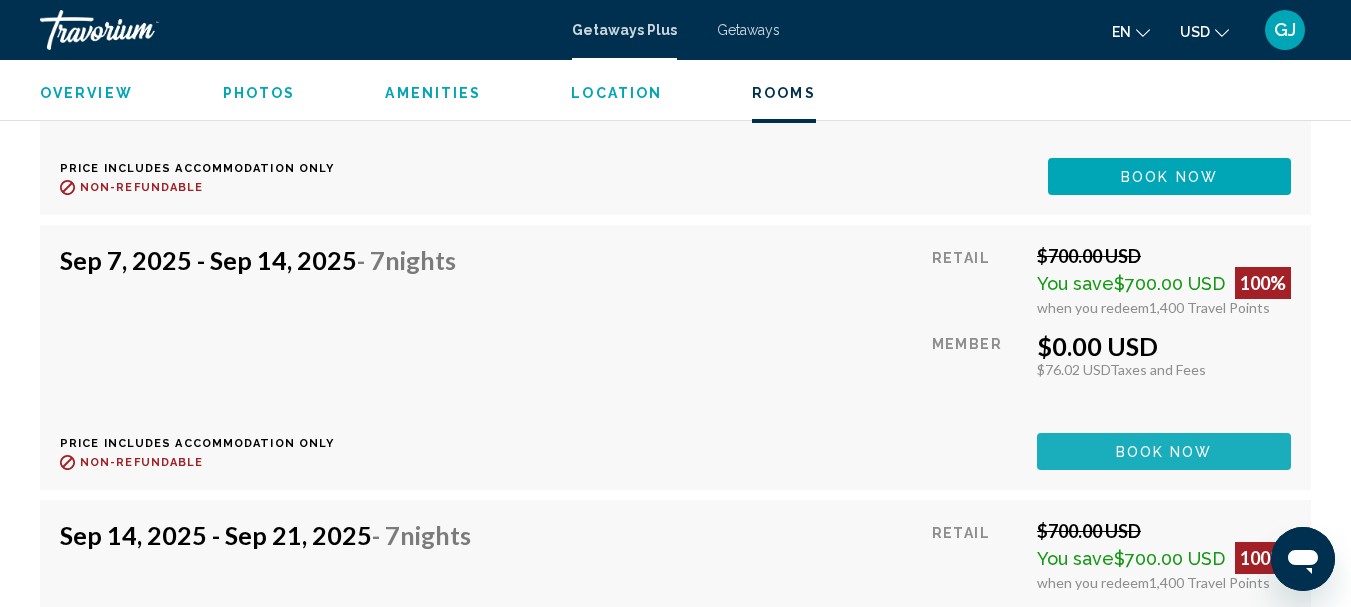 click on "Book now" at bounding box center (1164, 452) 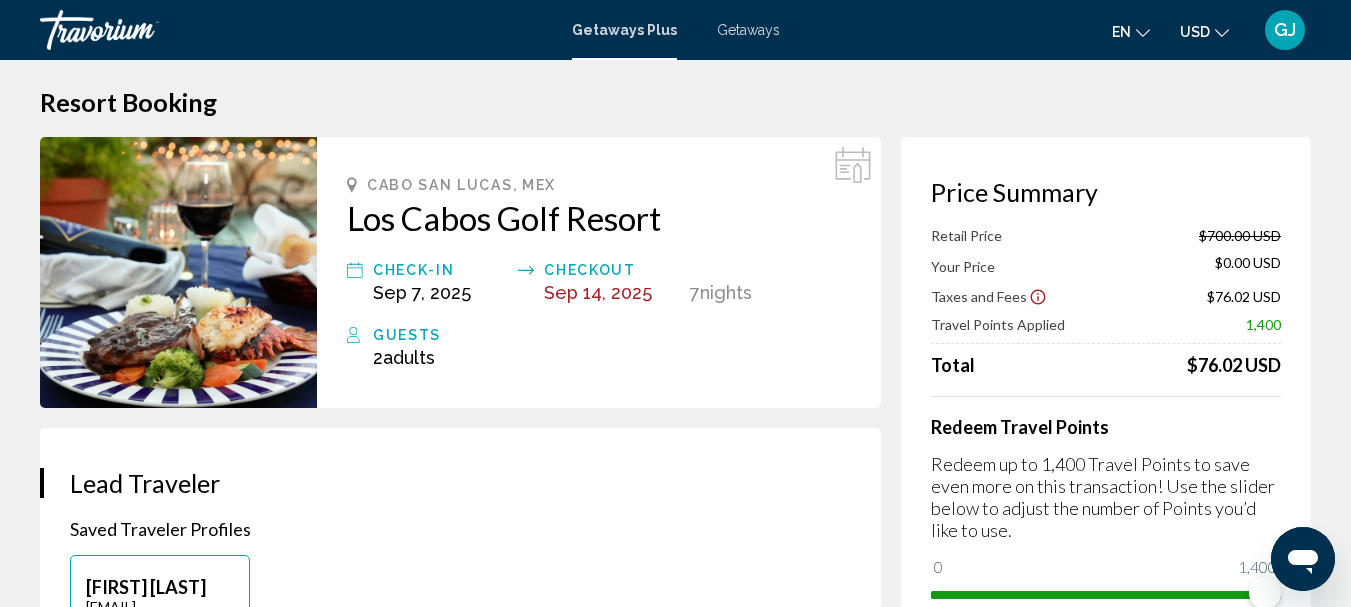 scroll, scrollTop: 0, scrollLeft: 0, axis: both 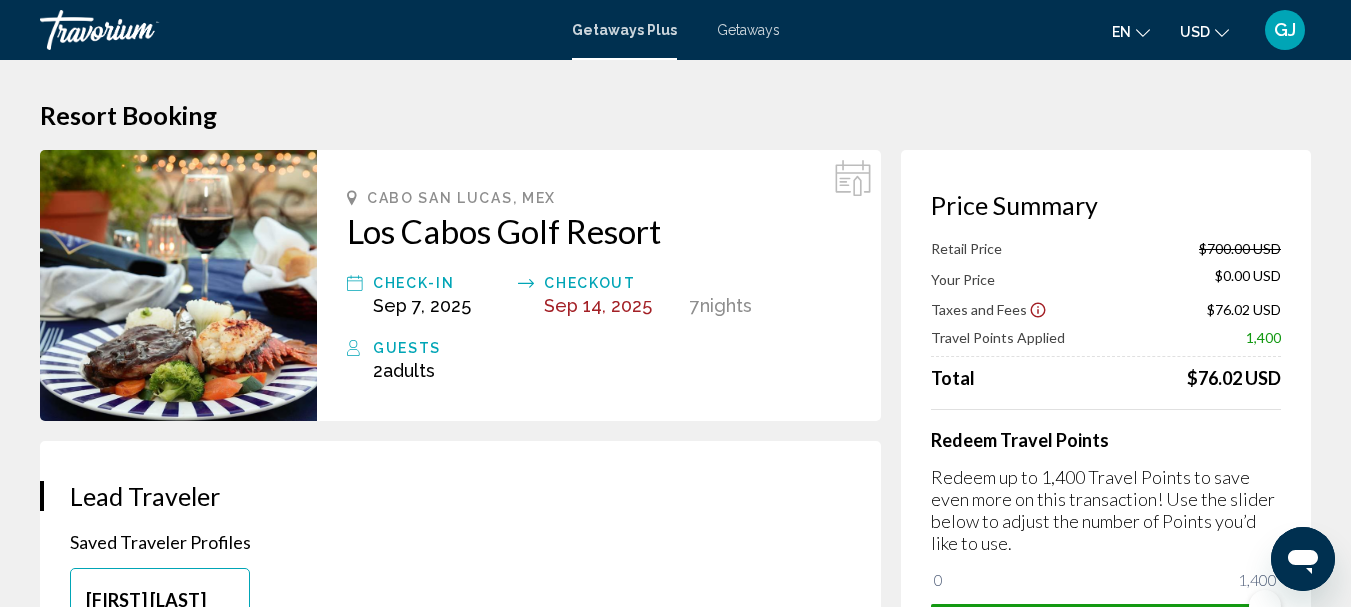 click 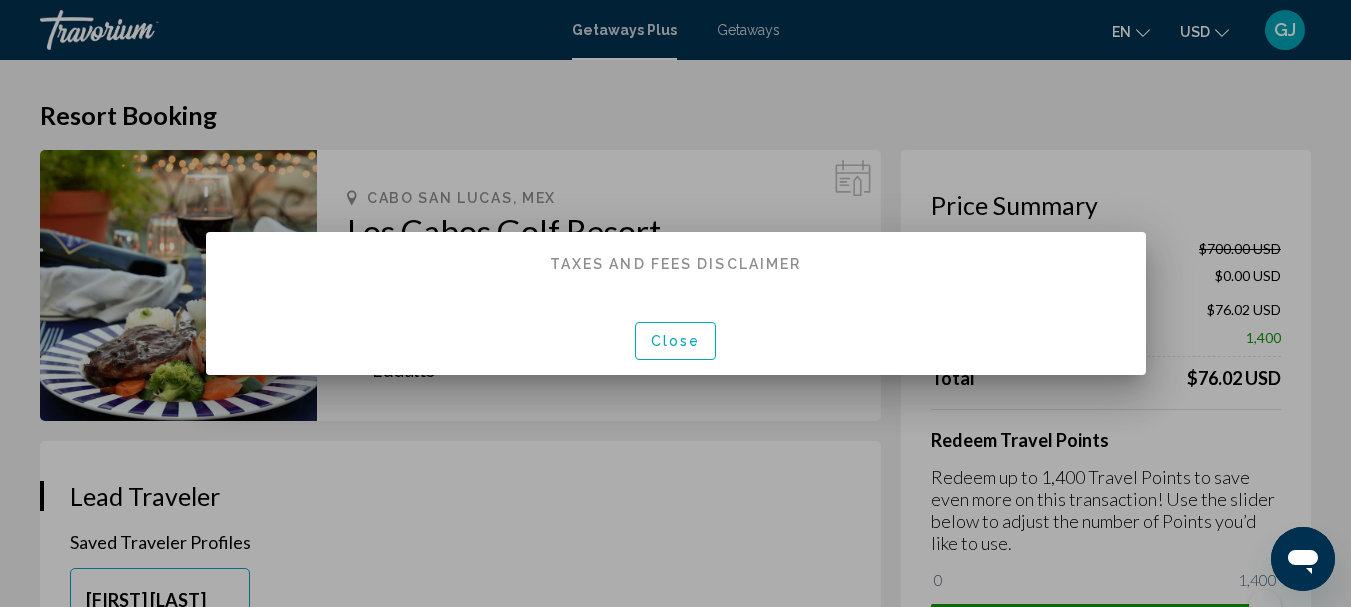 click on "Close" at bounding box center (676, 342) 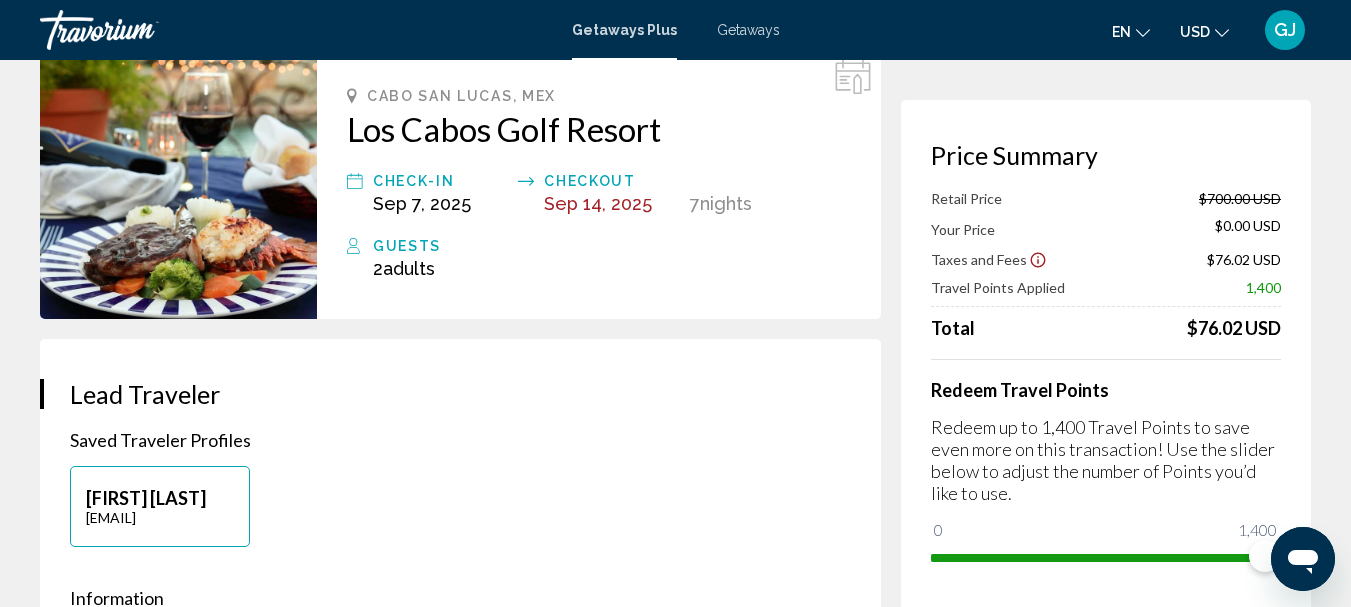 scroll, scrollTop: 100, scrollLeft: 0, axis: vertical 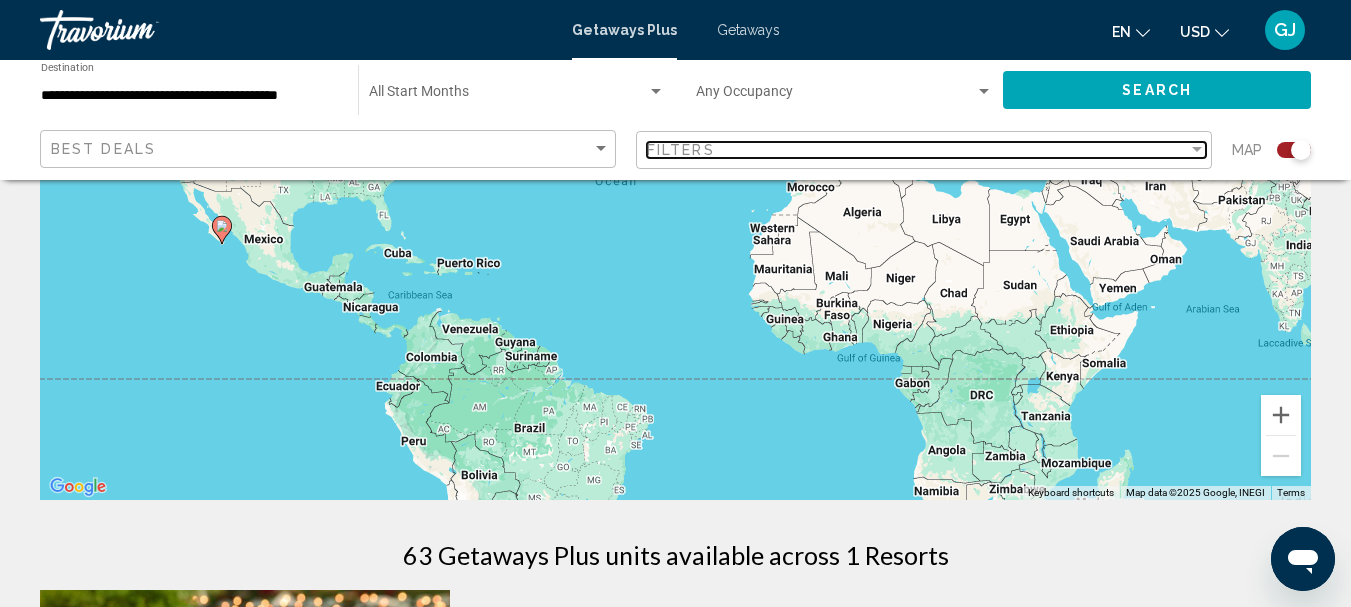 click on "Filters" at bounding box center [917, 150] 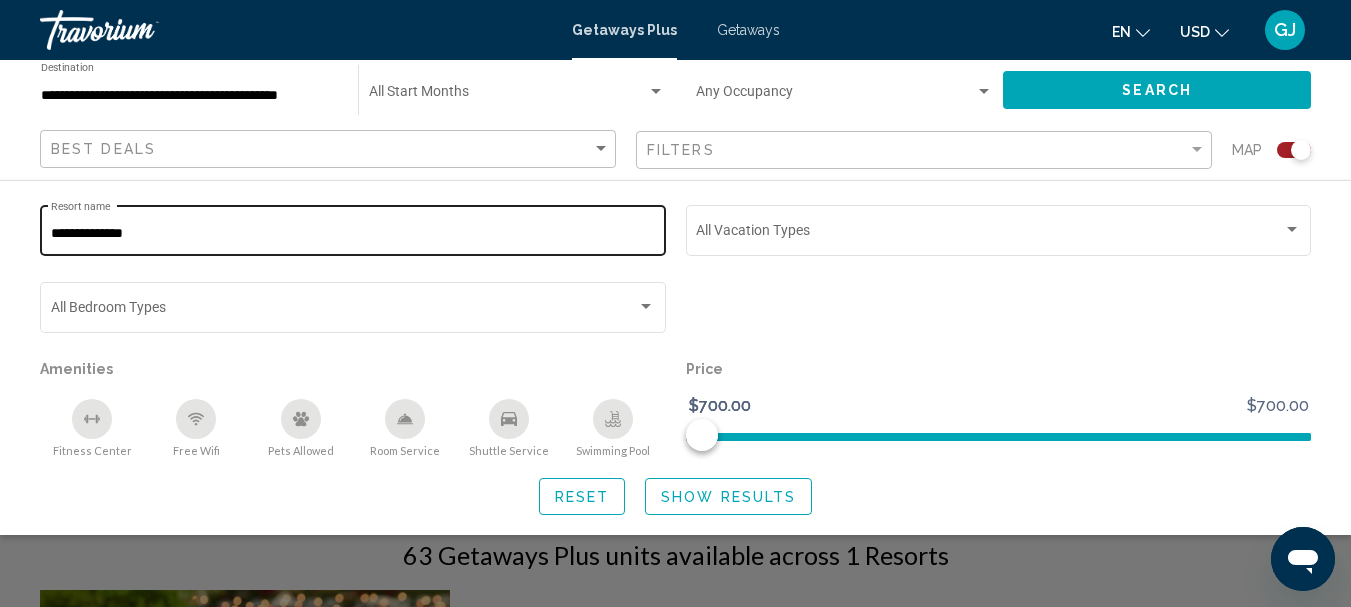 drag, startPoint x: 135, startPoint y: 225, endPoint x: 58, endPoint y: 231, distance: 77.23341 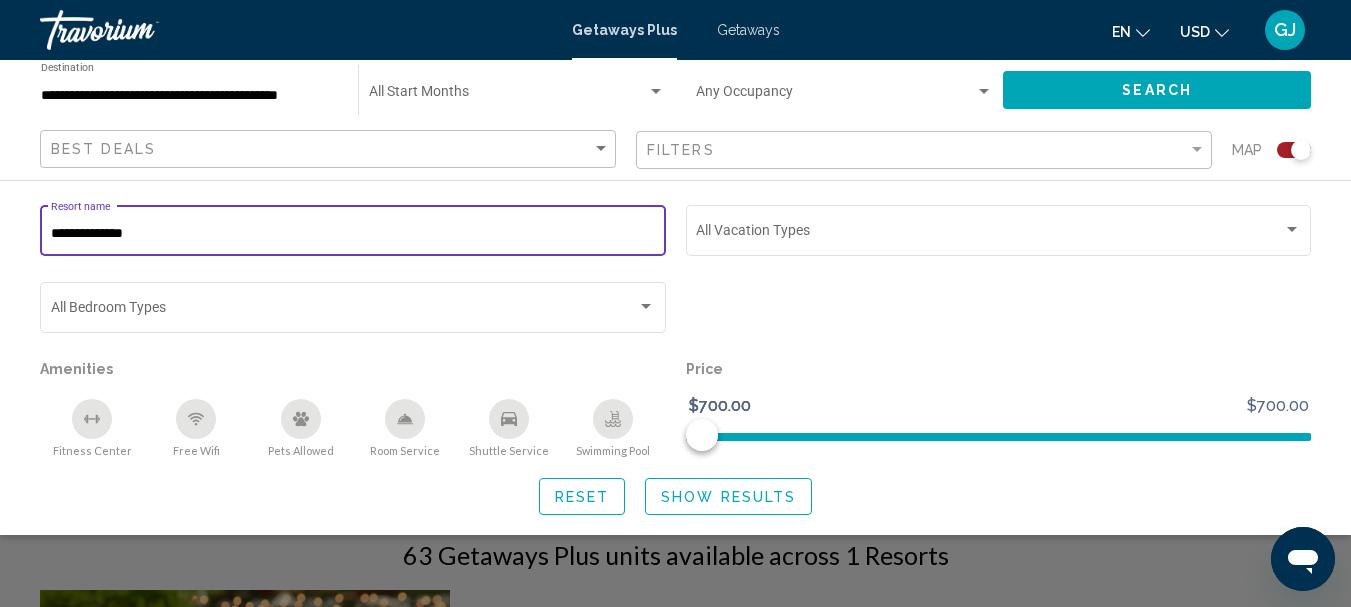 drag, startPoint x: 148, startPoint y: 229, endPoint x: 41, endPoint y: 238, distance: 107.37784 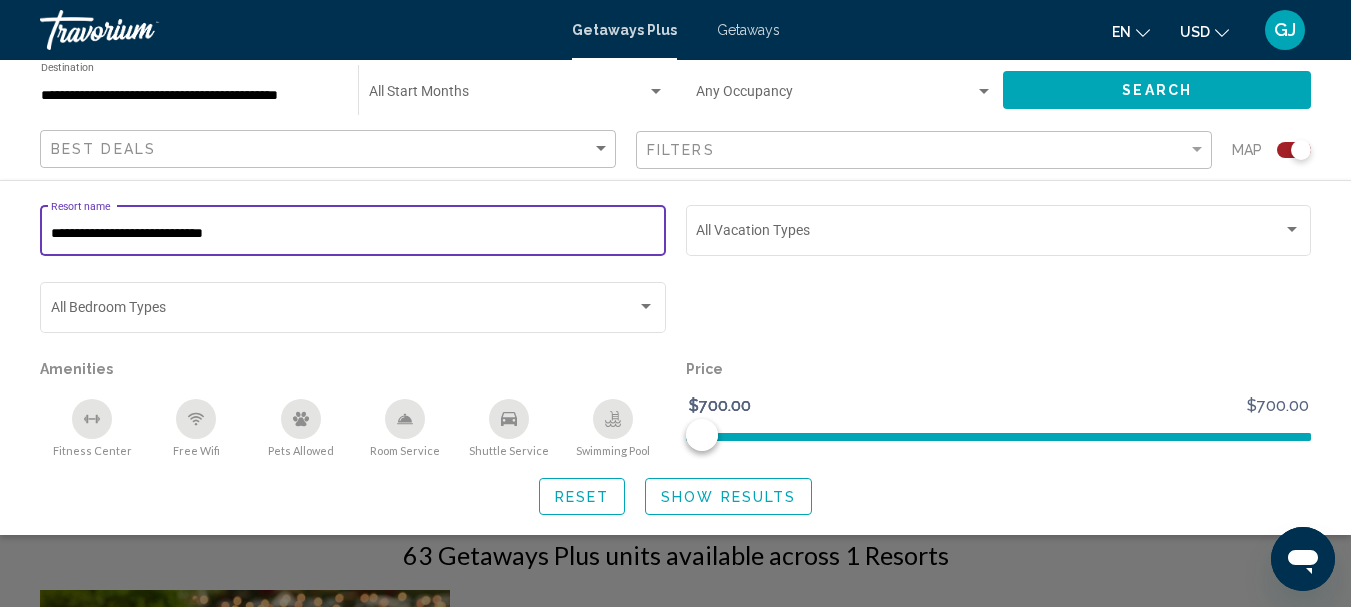 type on "**********" 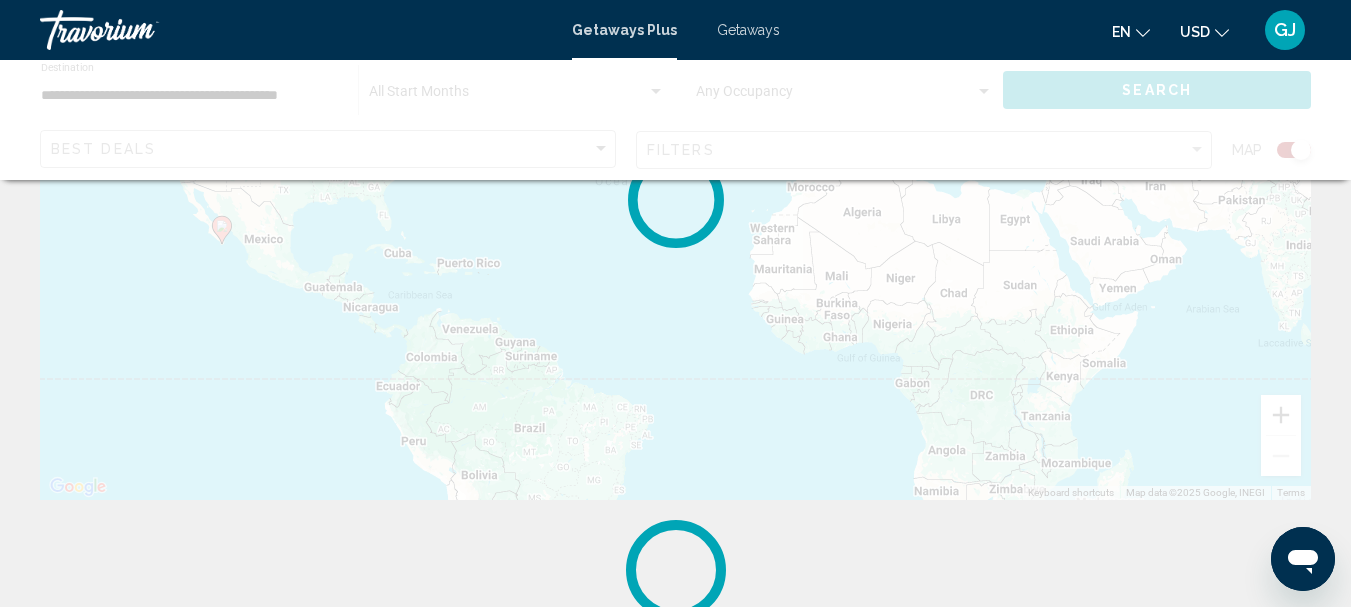 scroll, scrollTop: 0, scrollLeft: 0, axis: both 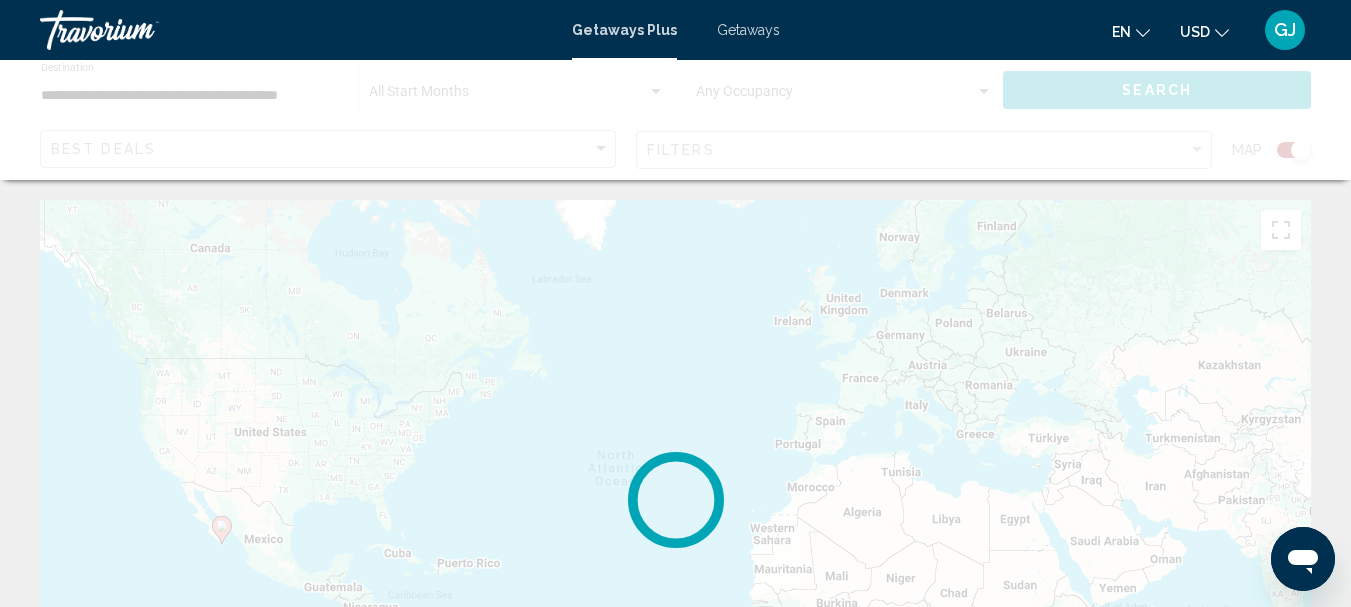 click at bounding box center [675, 500] 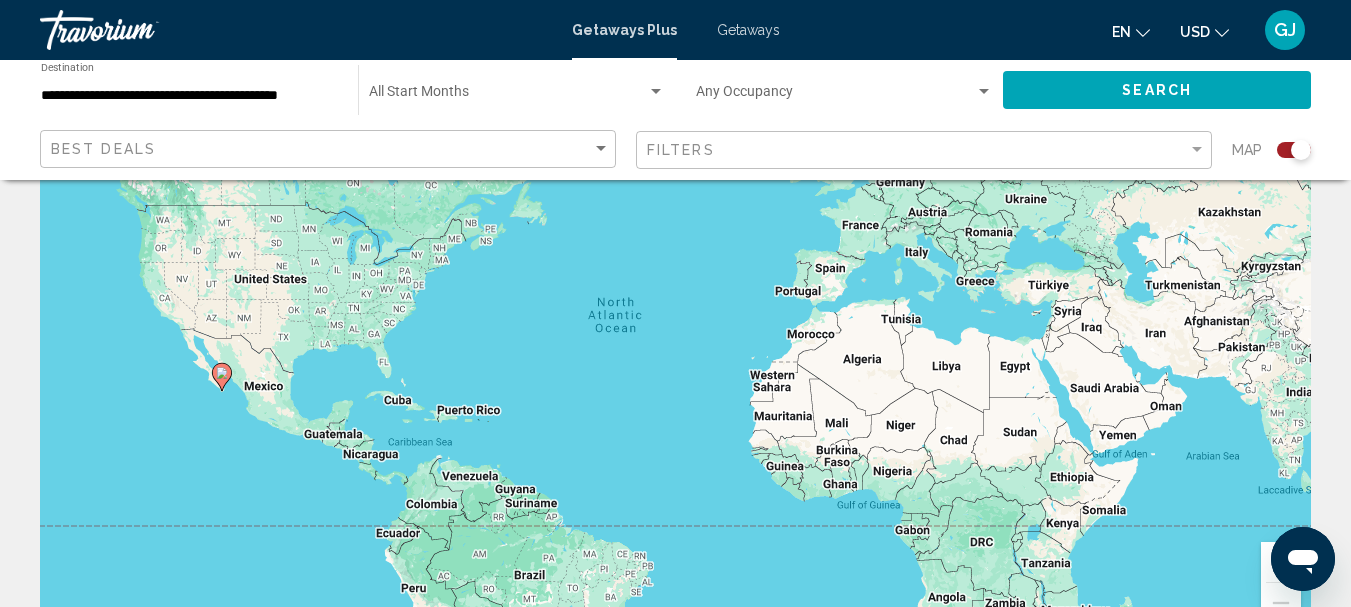 scroll, scrollTop: 23, scrollLeft: 0, axis: vertical 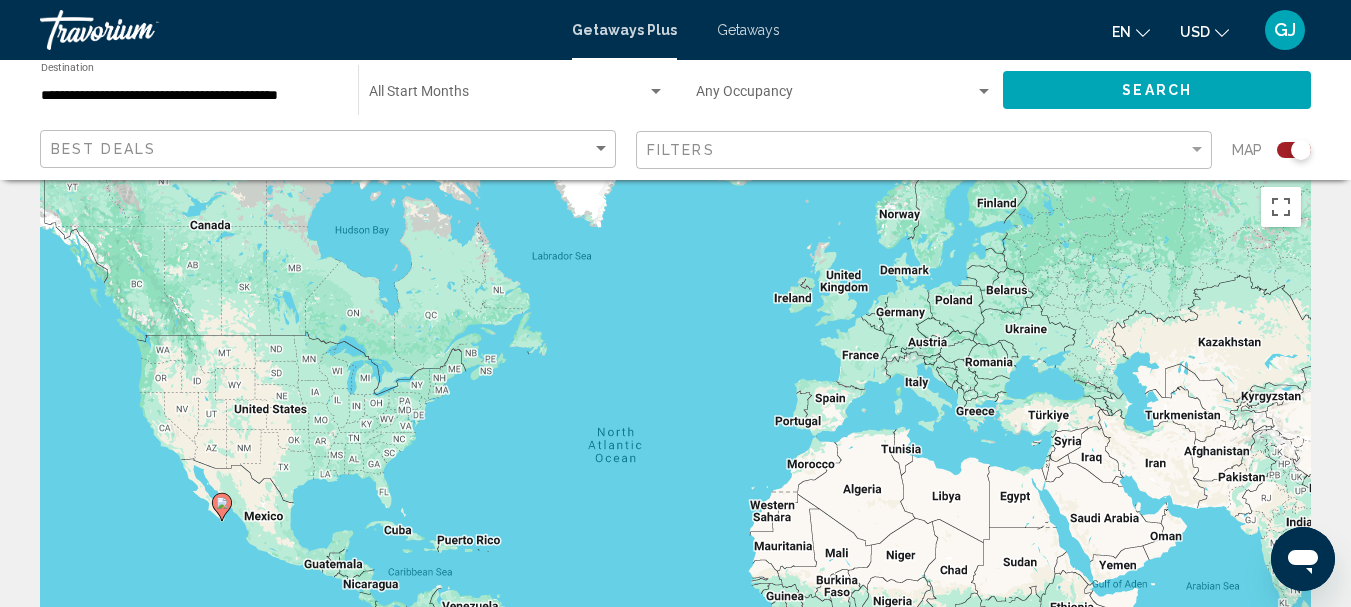 click on "GJ" at bounding box center [1285, 30] 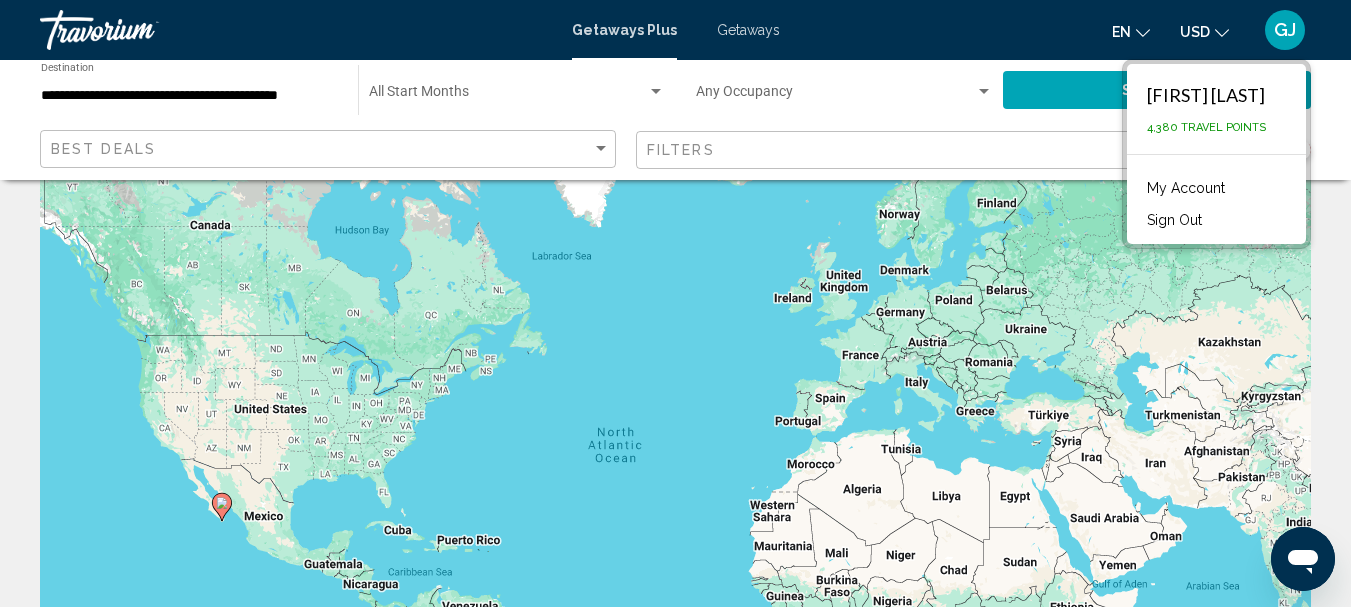 click on "My Account" at bounding box center (1186, 188) 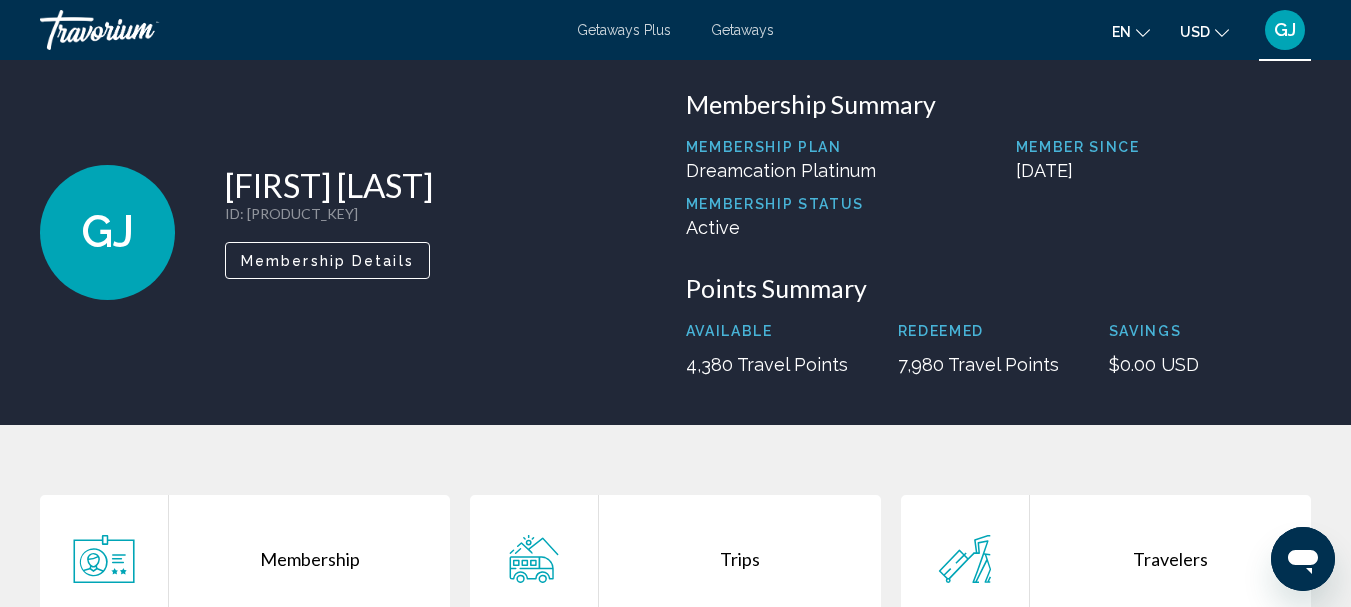 scroll, scrollTop: 0, scrollLeft: 0, axis: both 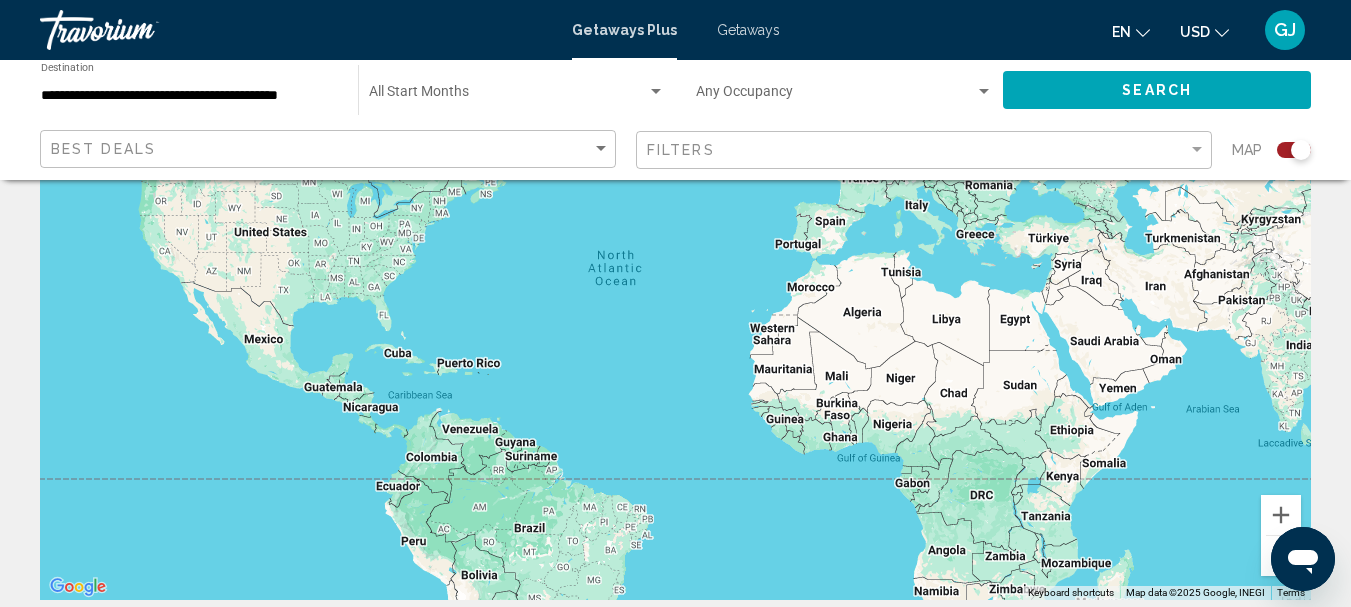 click at bounding box center (675, 300) 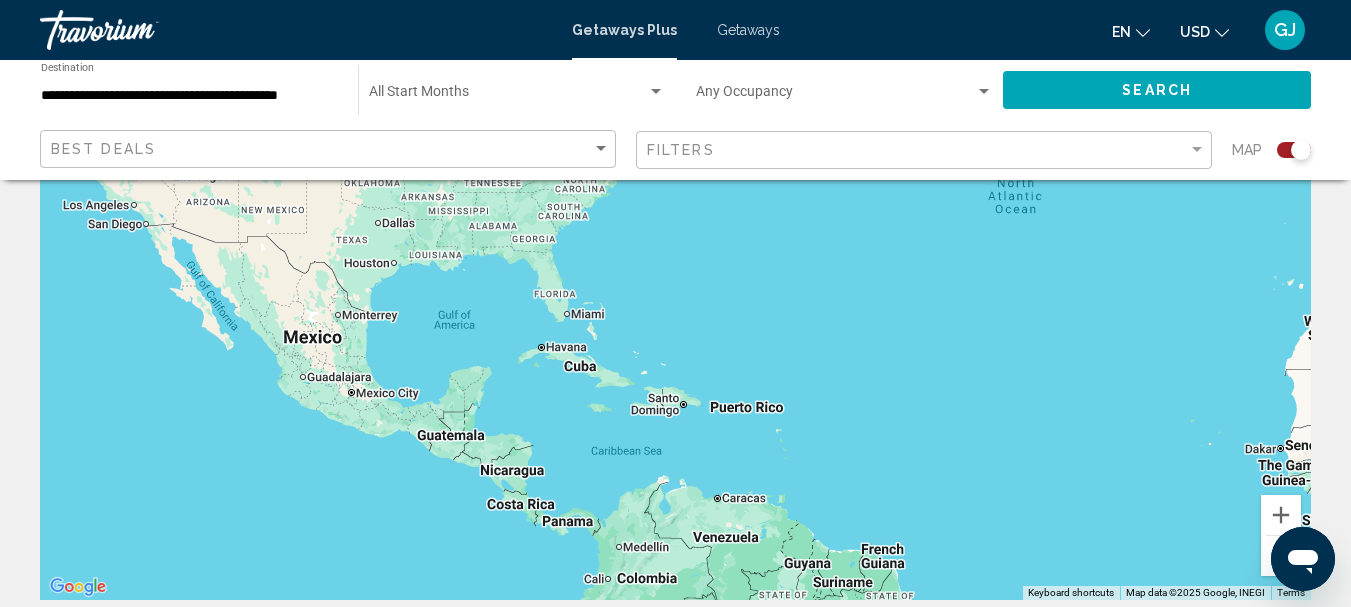click at bounding box center [675, 300] 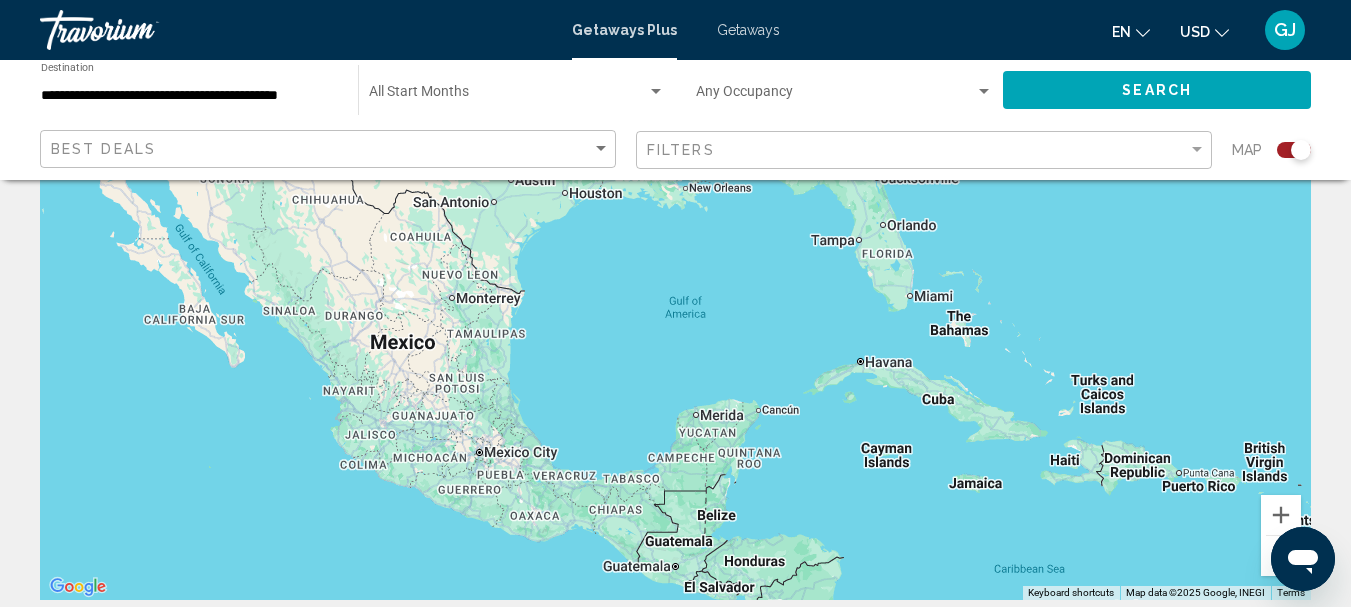 click at bounding box center (675, 300) 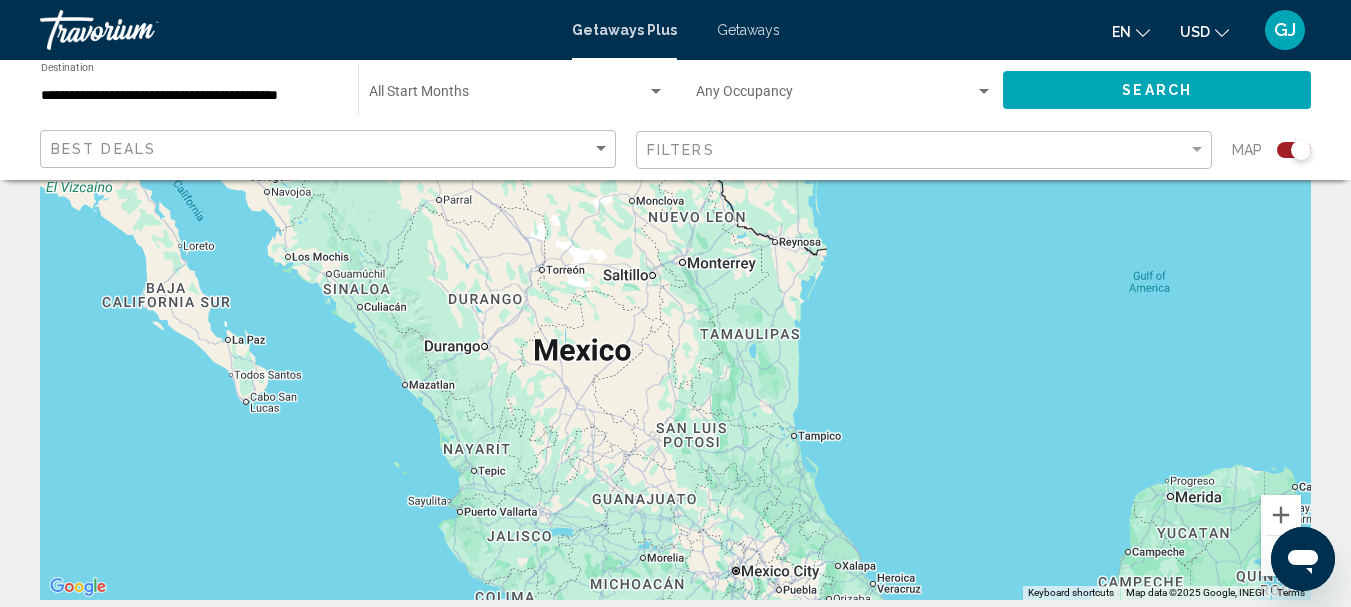click at bounding box center [675, 300] 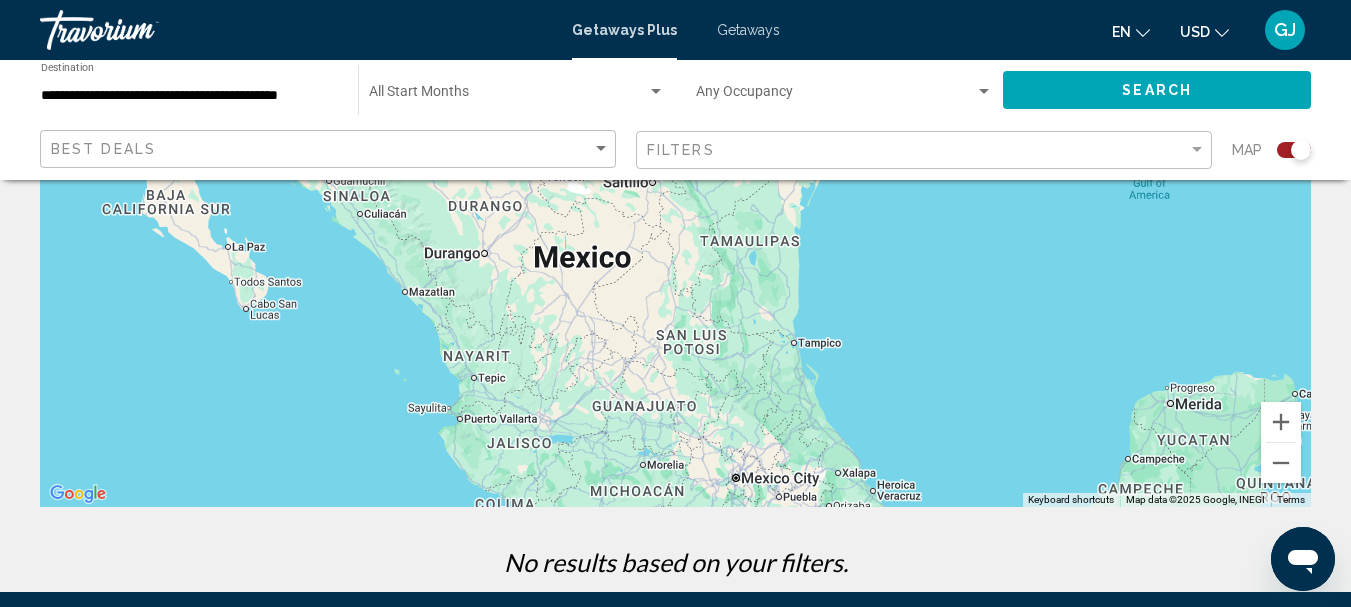 scroll, scrollTop: 300, scrollLeft: 0, axis: vertical 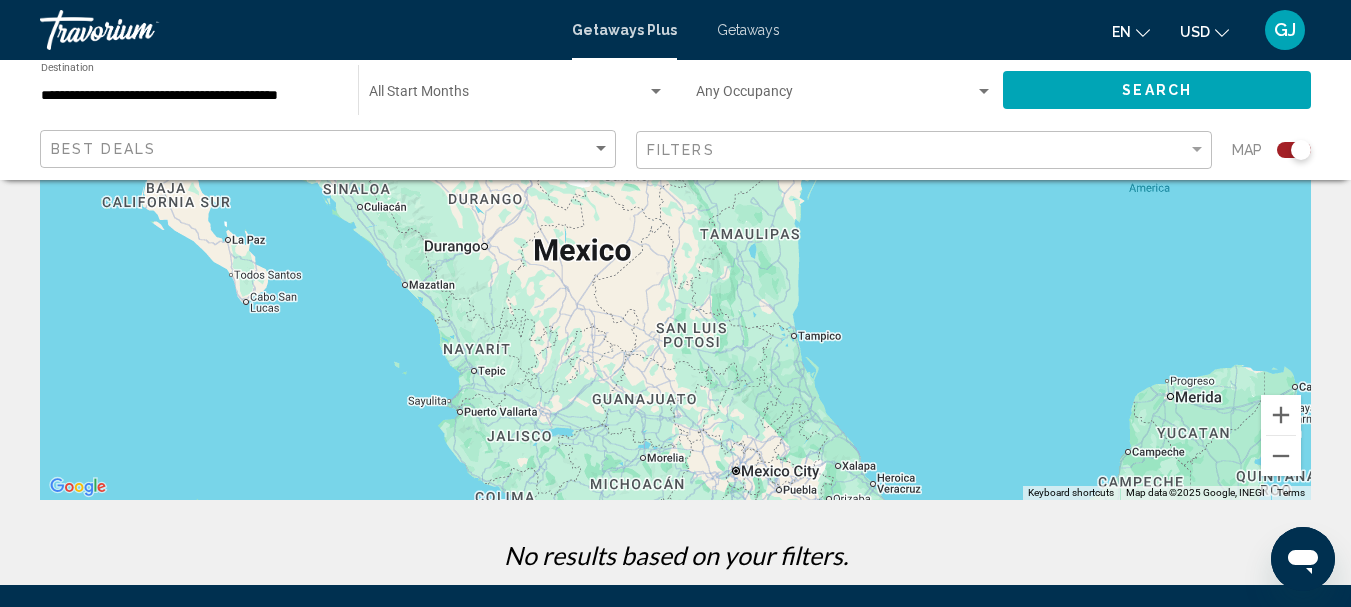 click at bounding box center [675, 200] 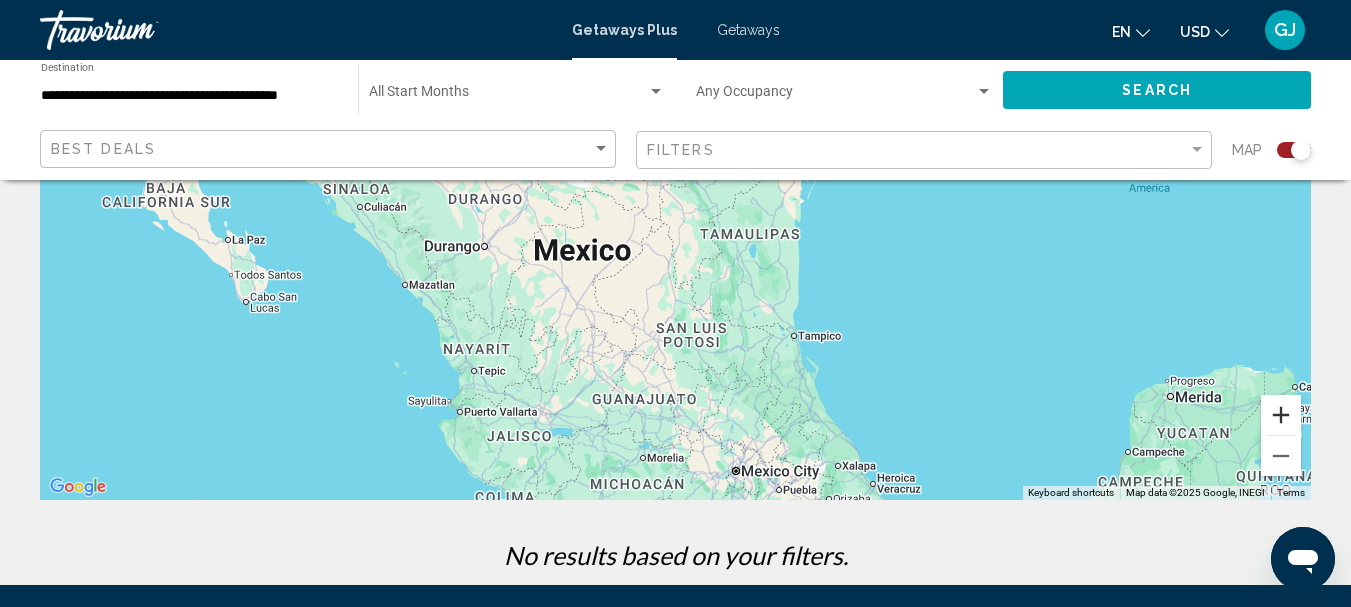 click at bounding box center [1281, 415] 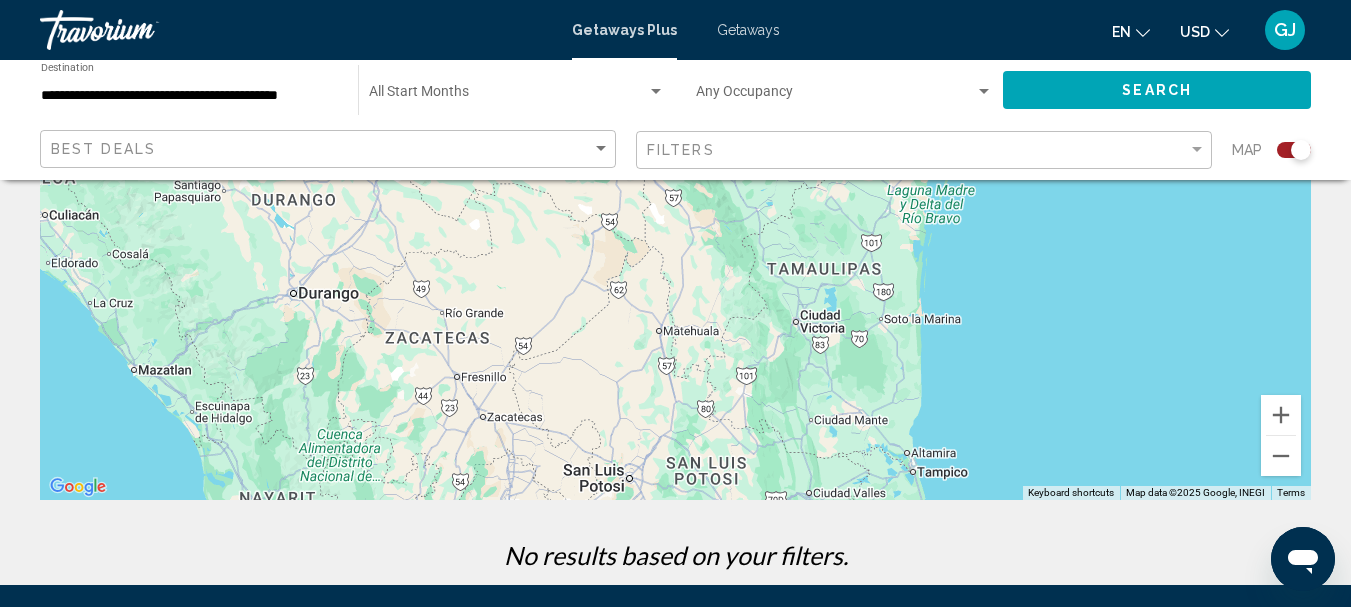 click at bounding box center [675, 200] 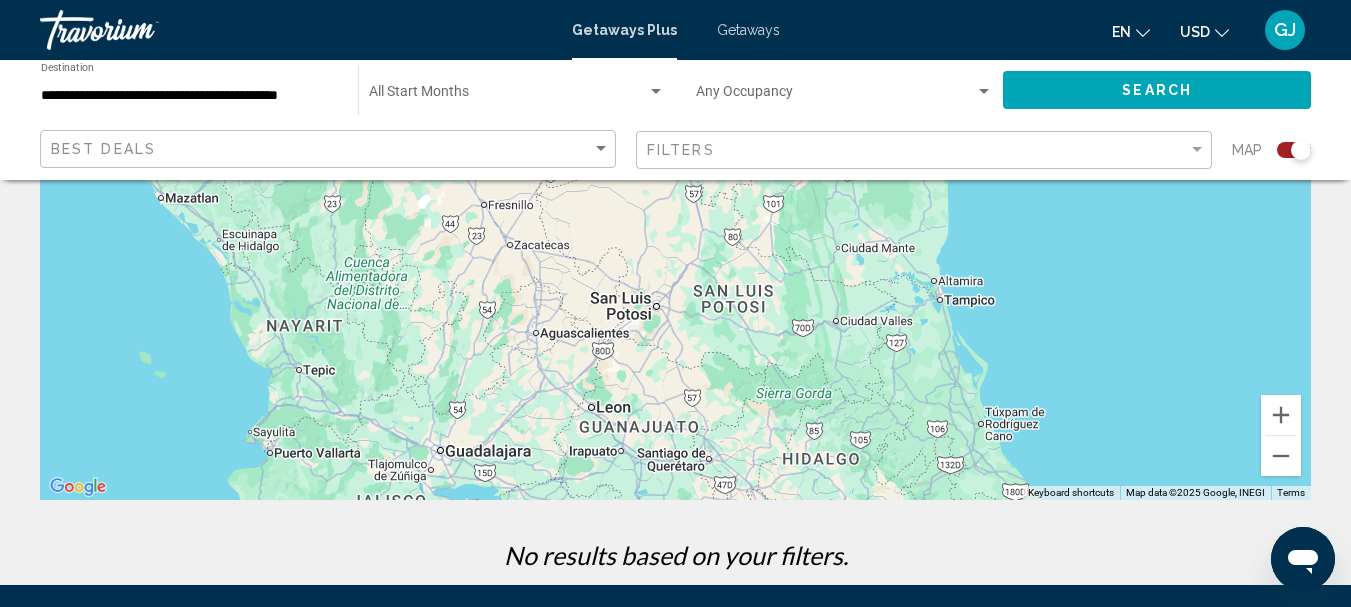 drag, startPoint x: 535, startPoint y: 341, endPoint x: 571, endPoint y: 114, distance: 229.8369 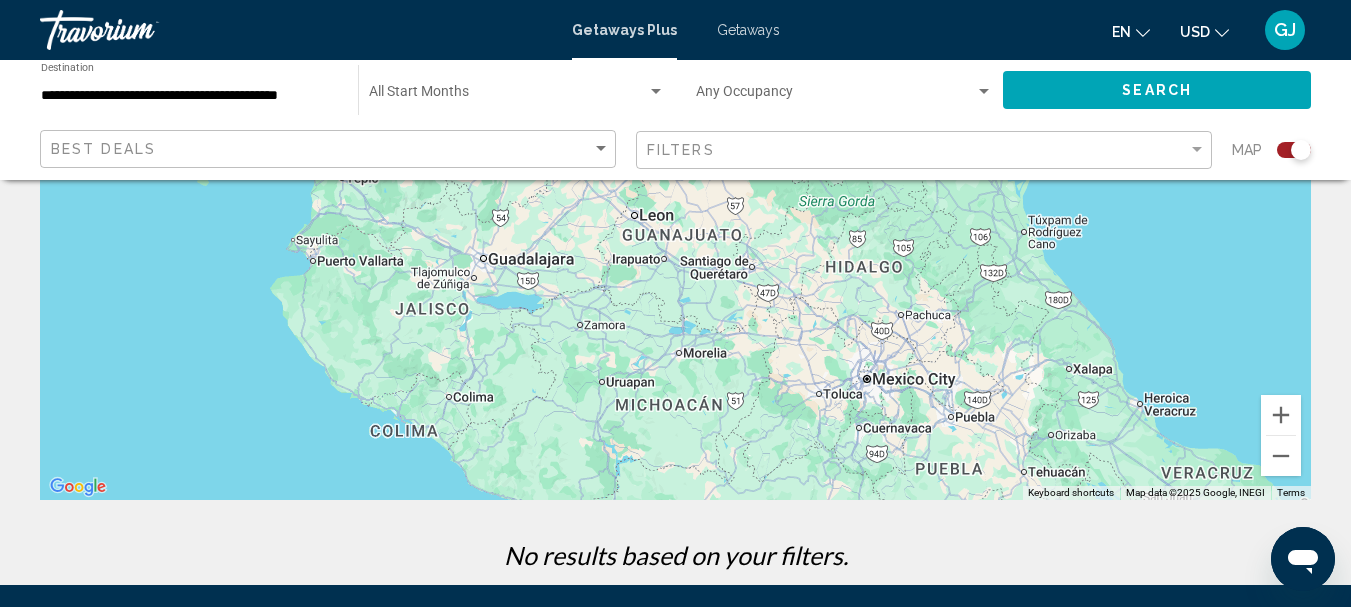 drag, startPoint x: 594, startPoint y: 244, endPoint x: 605, endPoint y: 197, distance: 48.270073 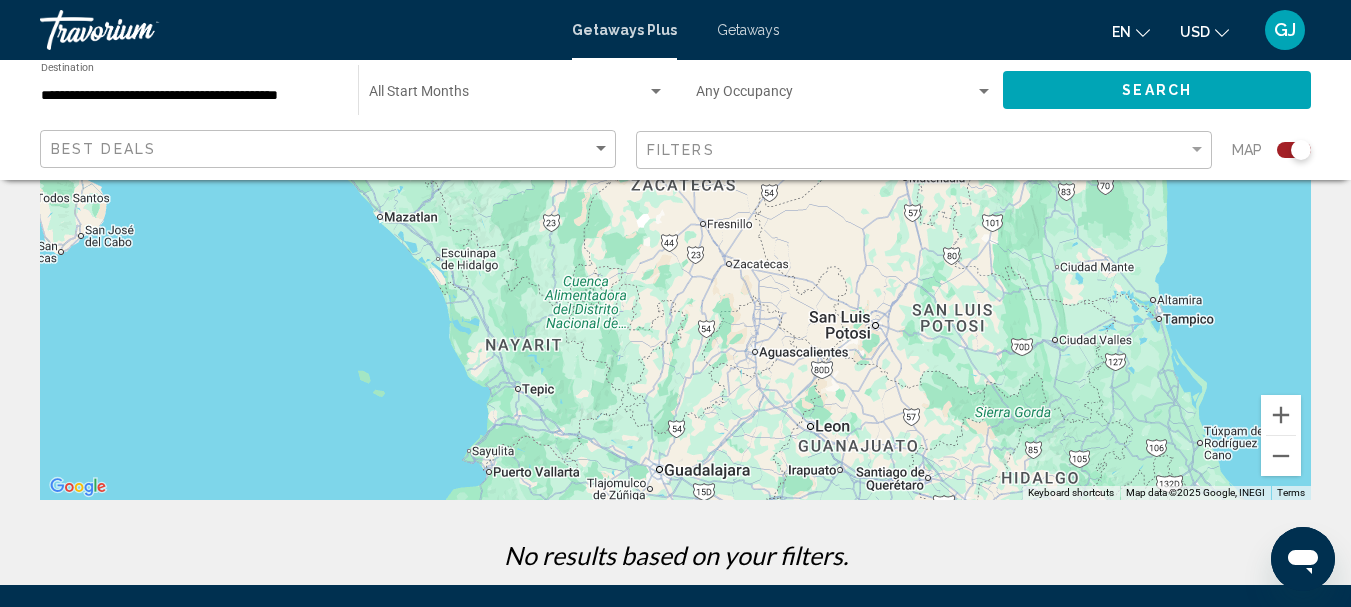 drag, startPoint x: 872, startPoint y: 379, endPoint x: 1103, endPoint y: 646, distance: 353.05807 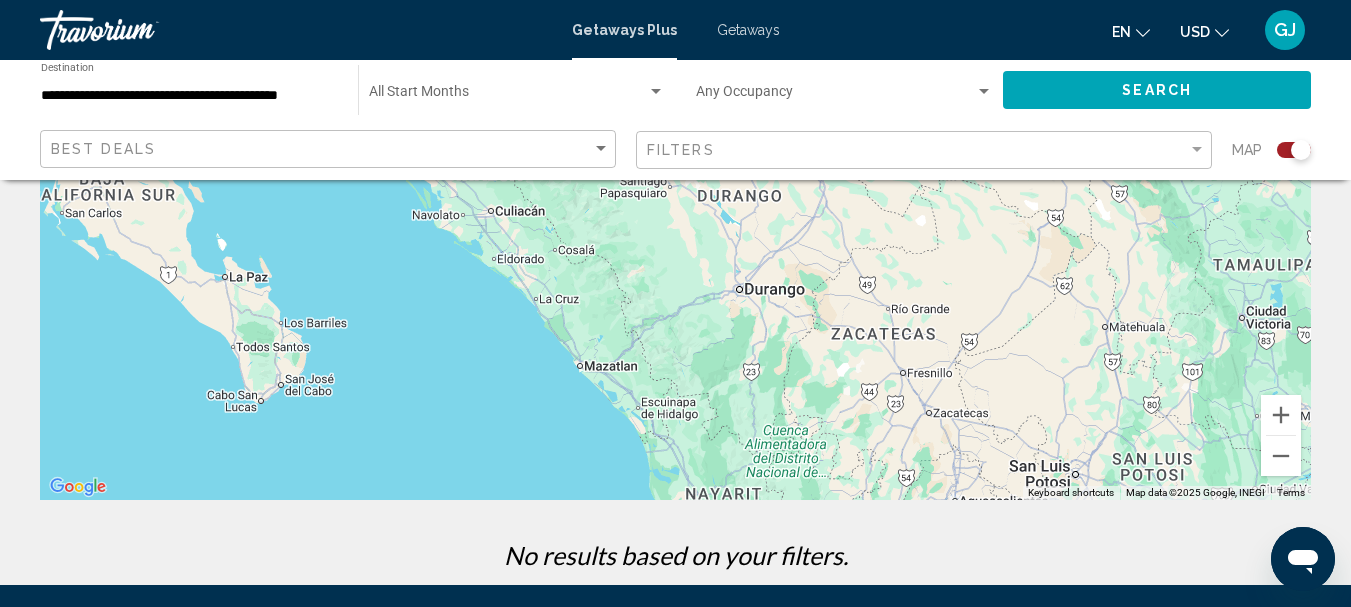 drag, startPoint x: 709, startPoint y: 366, endPoint x: 877, endPoint y: 497, distance: 213.03755 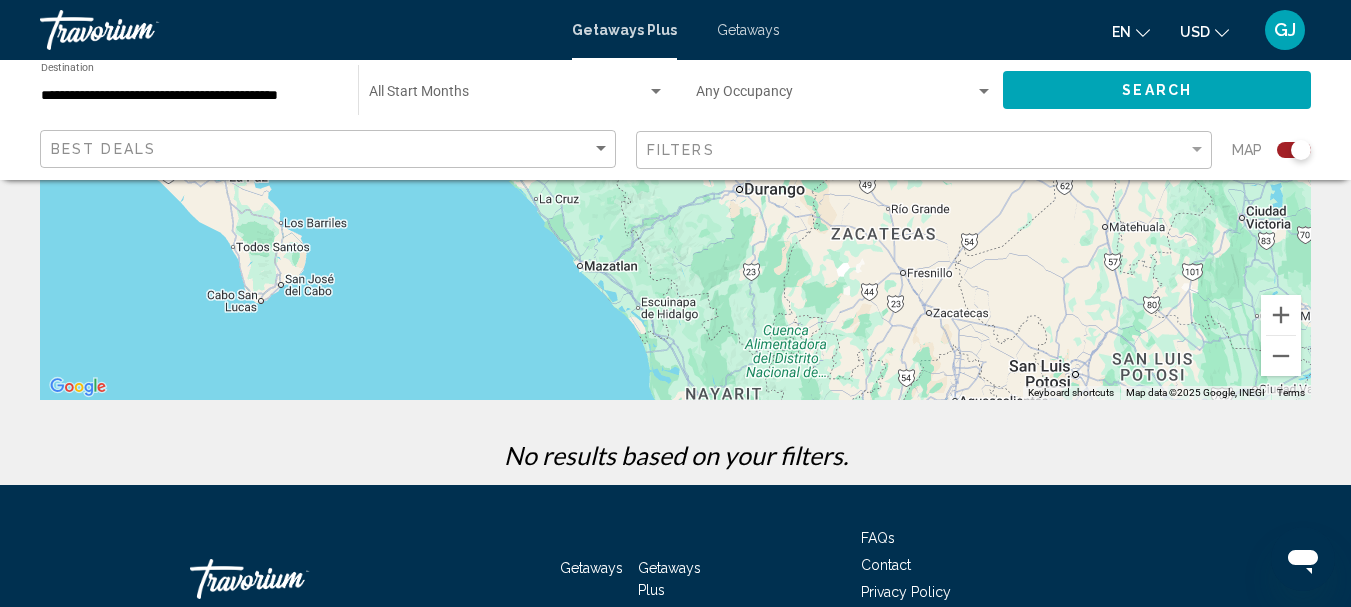 click at bounding box center [675, 100] 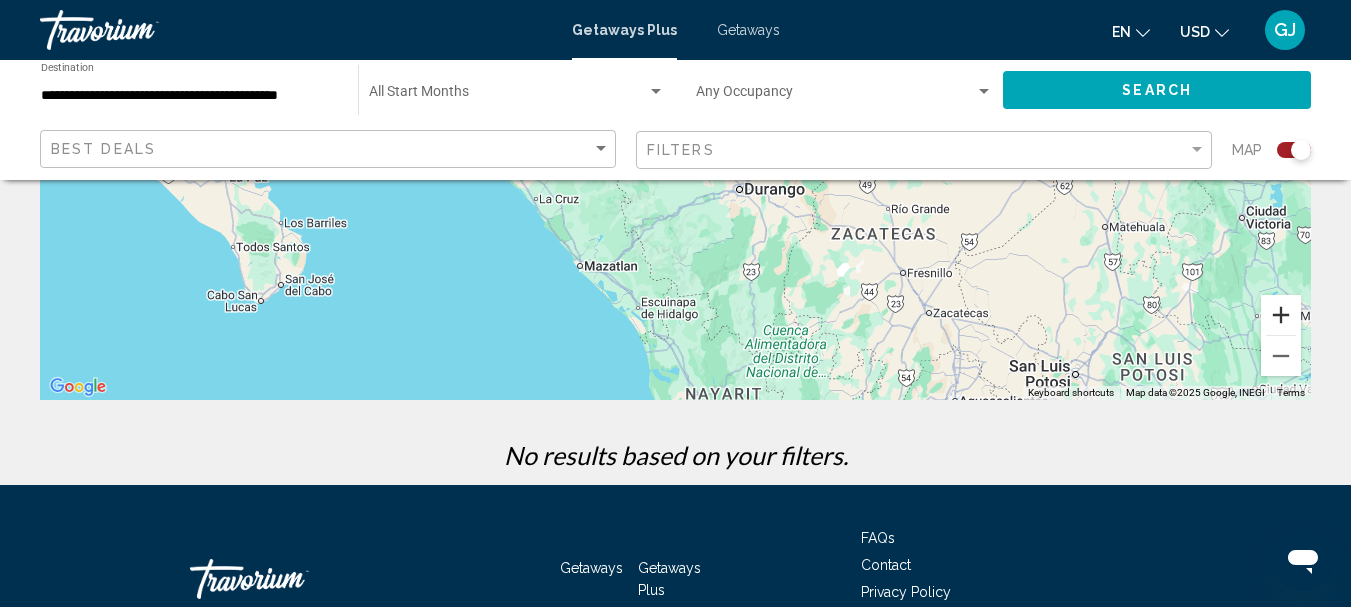 click at bounding box center (1281, 315) 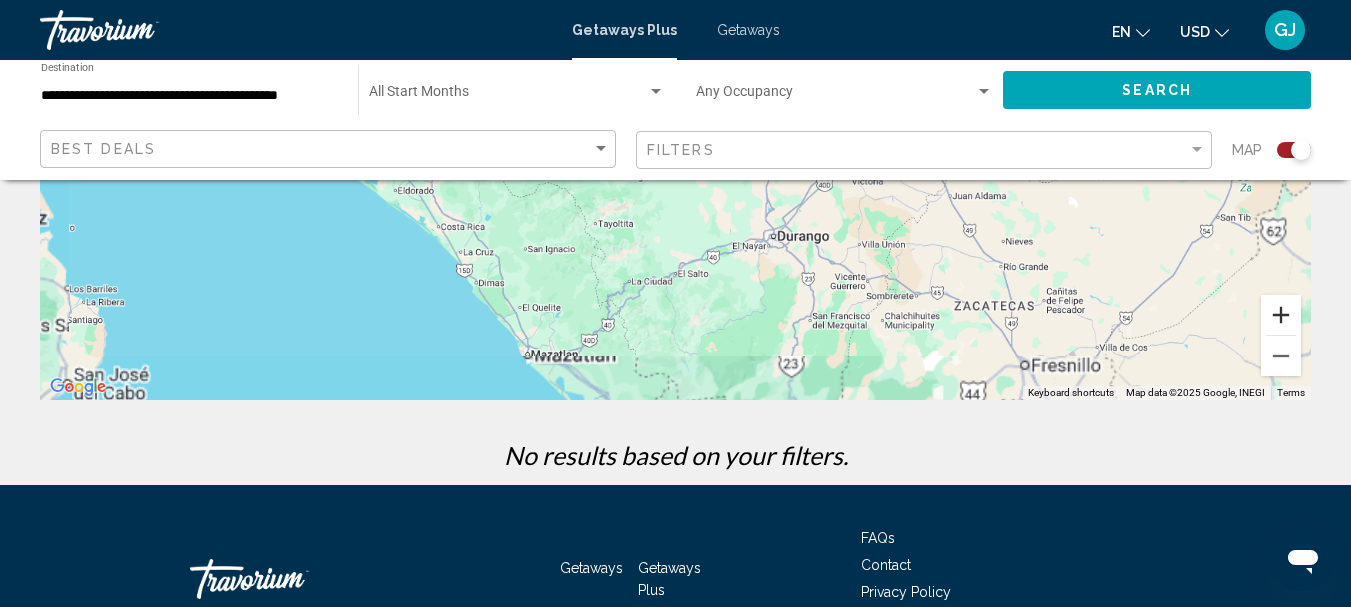 click at bounding box center [1281, 315] 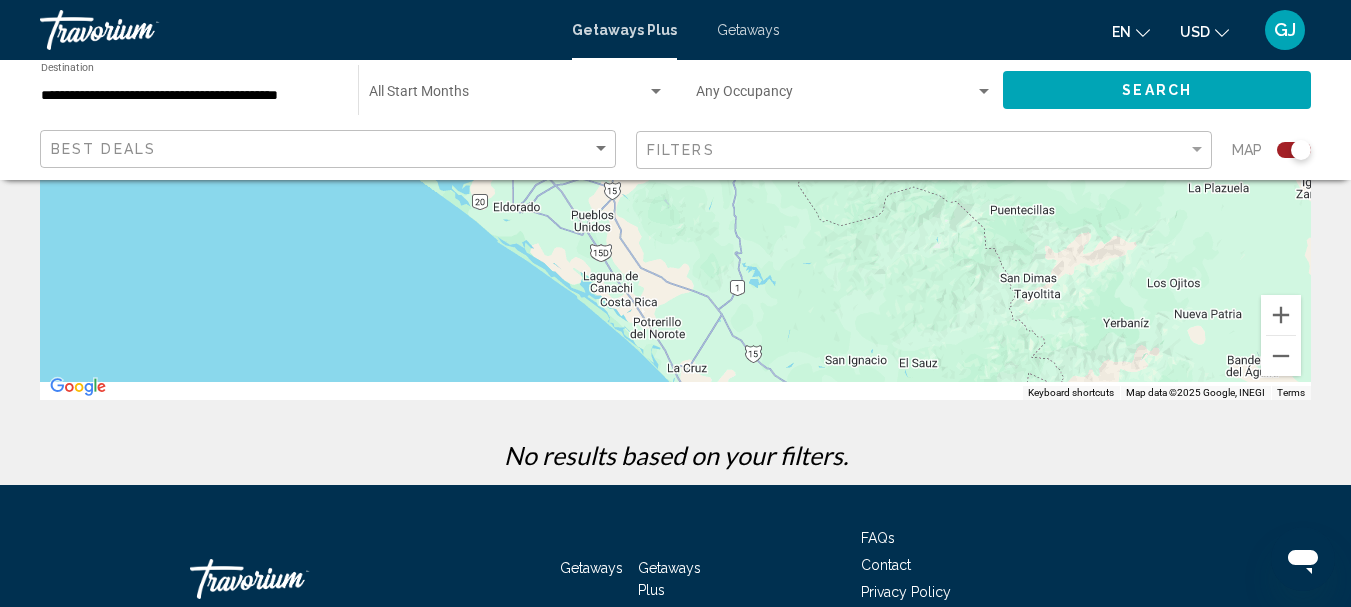 drag, startPoint x: 606, startPoint y: 303, endPoint x: 1185, endPoint y: 179, distance: 592.1292 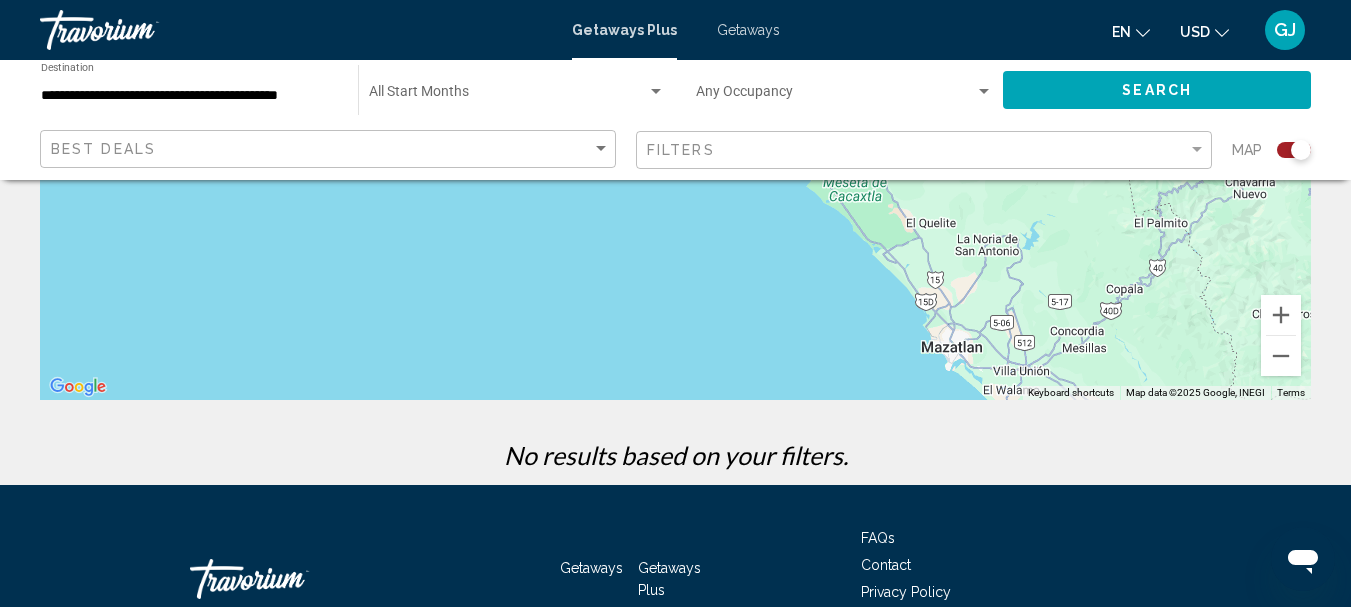 drag, startPoint x: 899, startPoint y: 390, endPoint x: 982, endPoint y: 141, distance: 262.46906 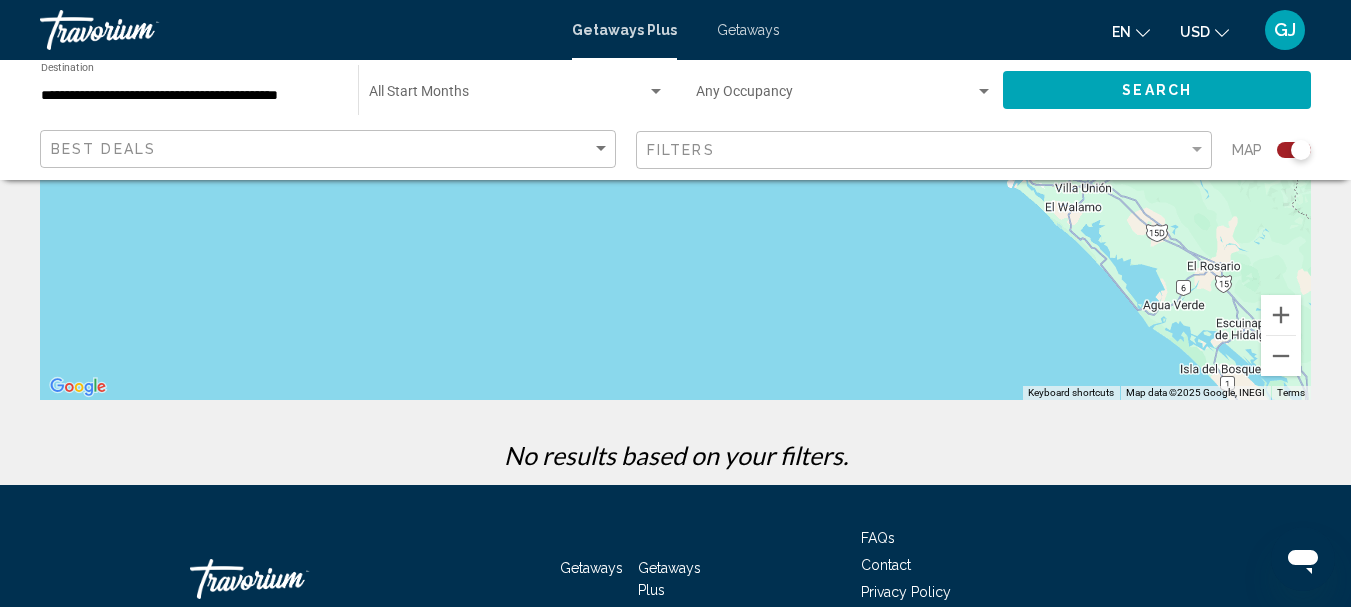 drag, startPoint x: 962, startPoint y: 315, endPoint x: 1024, endPoint y: 132, distance: 193.2175 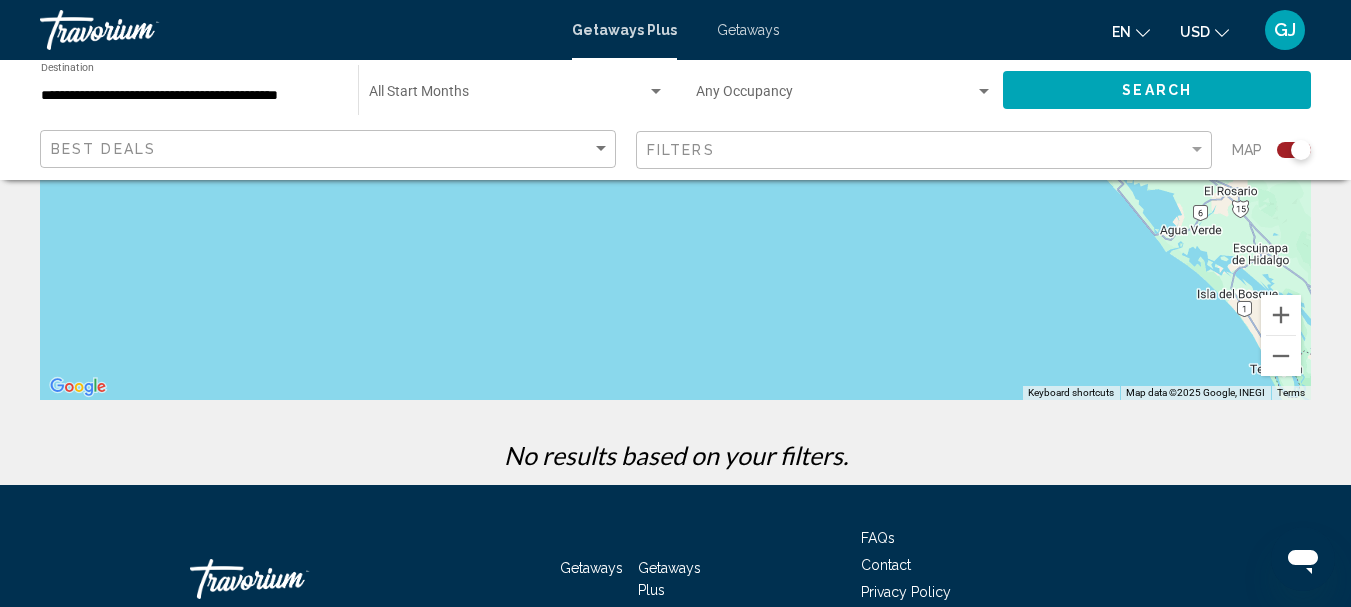 drag, startPoint x: 512, startPoint y: 268, endPoint x: 532, endPoint y: 186, distance: 84.40379 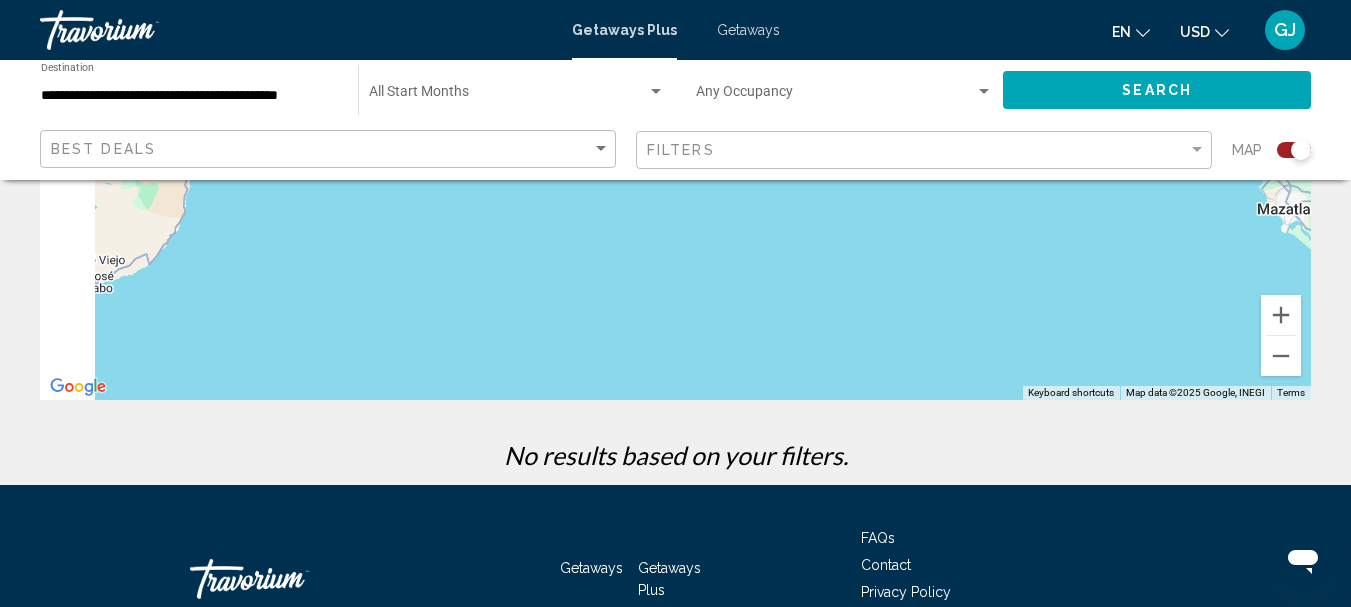 drag, startPoint x: 789, startPoint y: 353, endPoint x: 1135, endPoint y: 409, distance: 350.5025 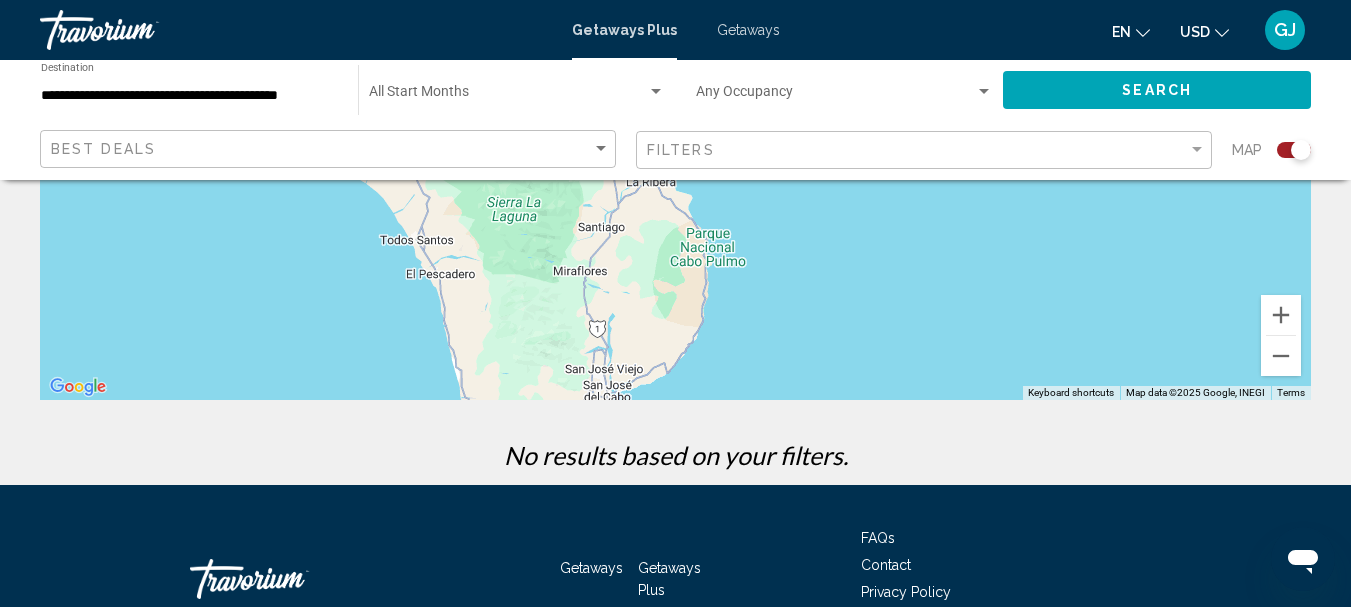 drag, startPoint x: 586, startPoint y: 347, endPoint x: 965, endPoint y: 449, distance: 392.48566 